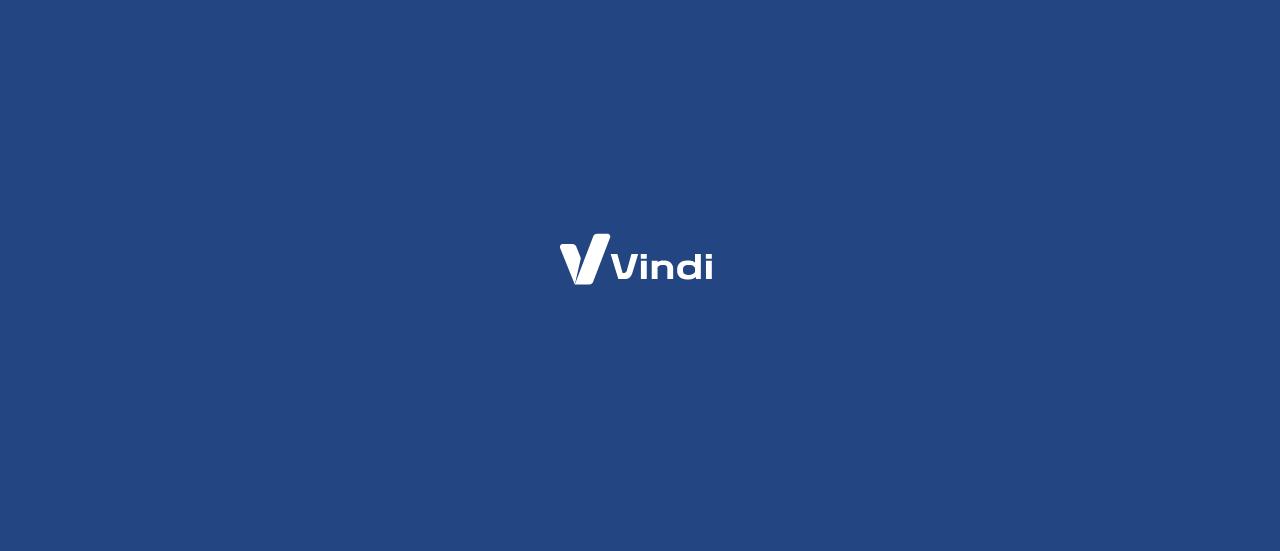 scroll, scrollTop: 0, scrollLeft: 0, axis: both 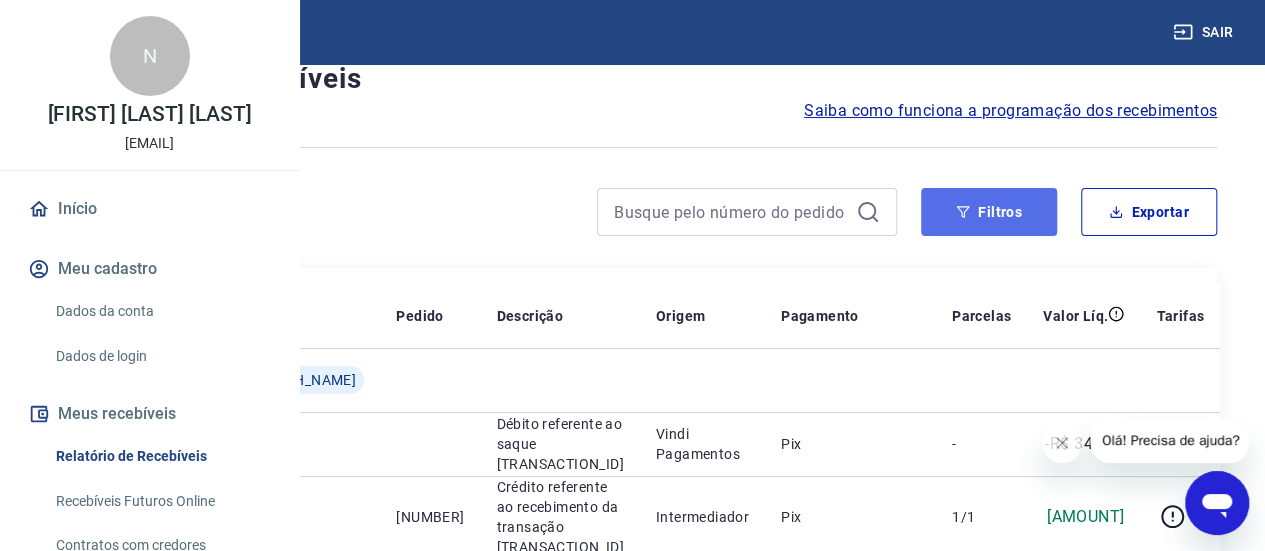 click on "Filtros" at bounding box center (989, 212) 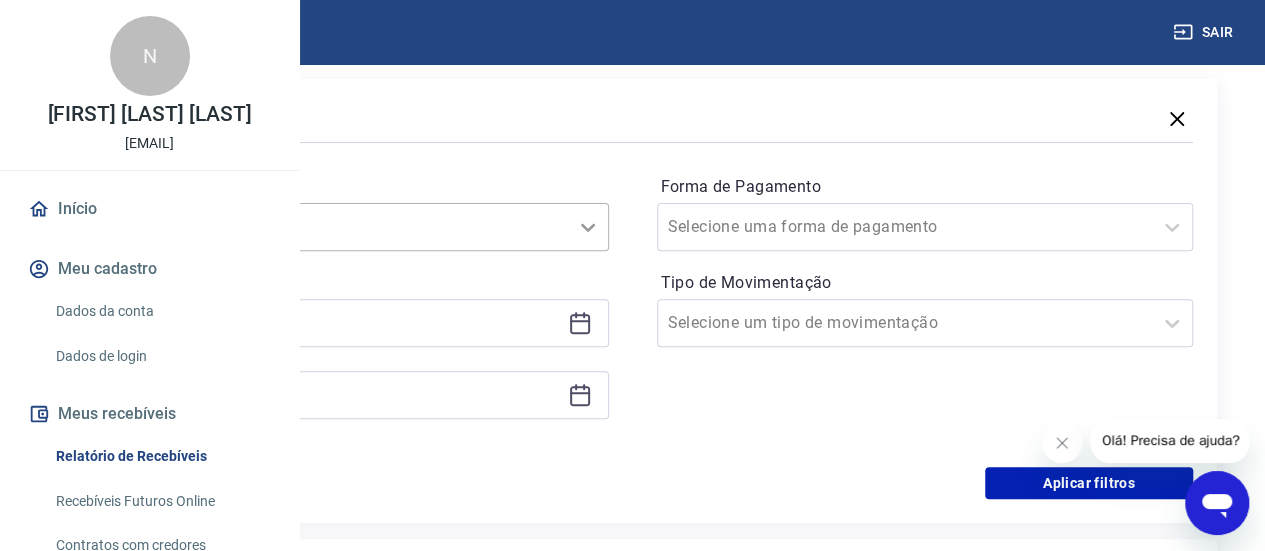 scroll, scrollTop: 235, scrollLeft: 0, axis: vertical 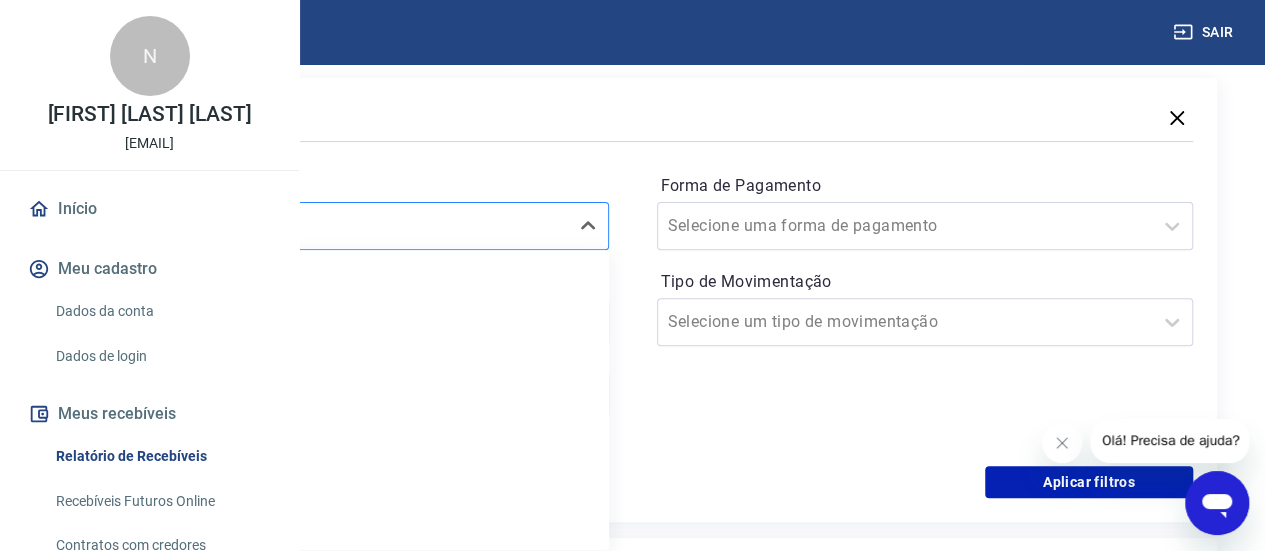 click at bounding box center (320, 226) 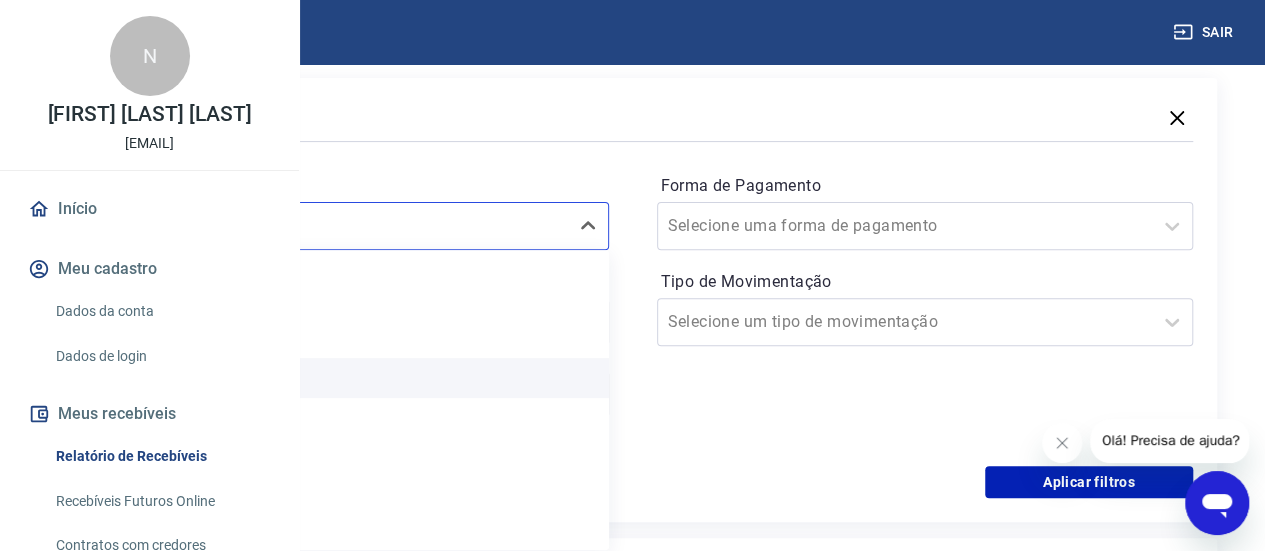 scroll, scrollTop: 44, scrollLeft: 0, axis: vertical 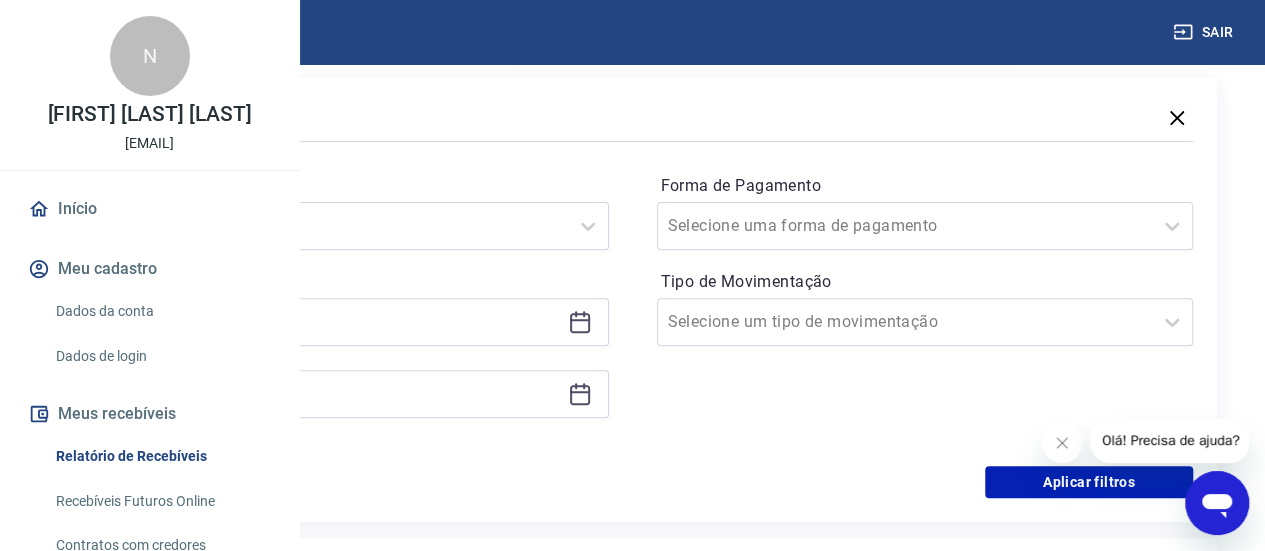 click on "Período" at bounding box center (340, 186) 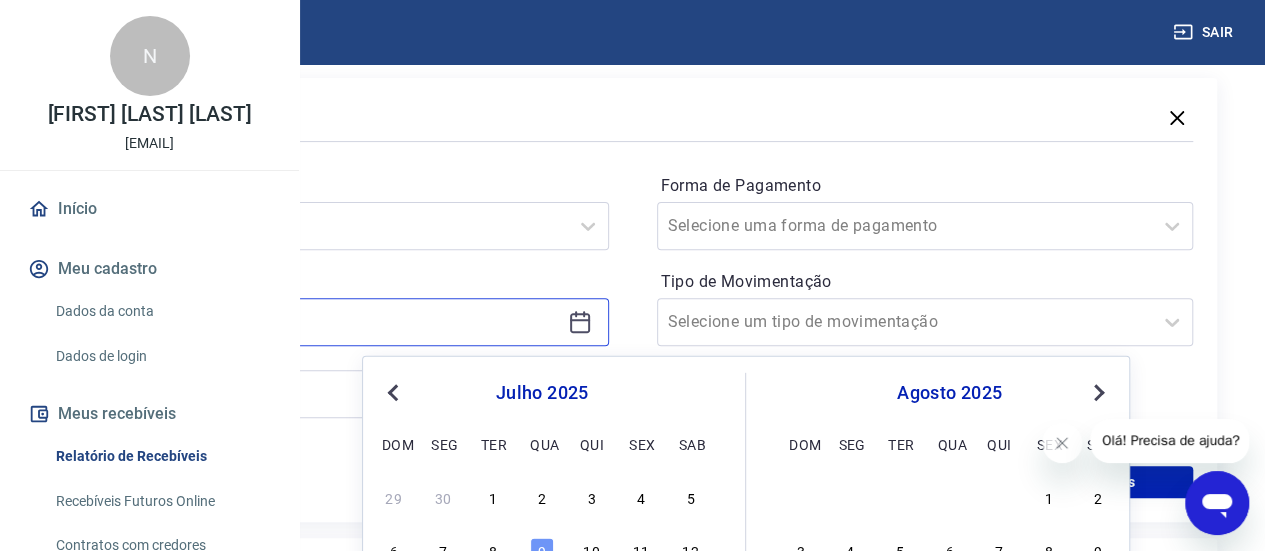 click at bounding box center (324, 322) 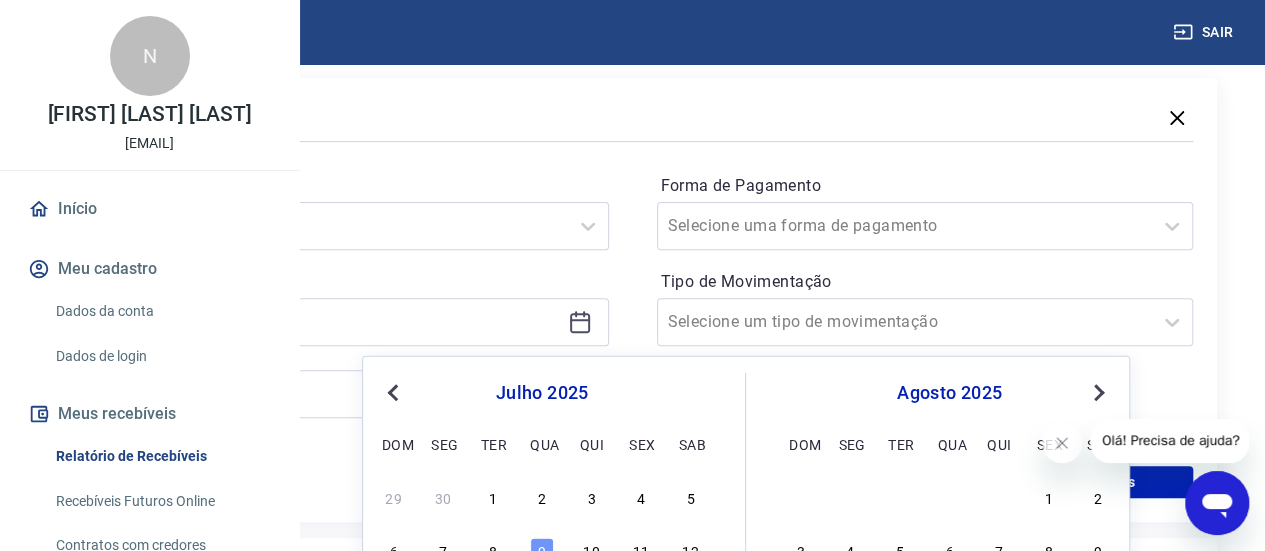 click on "Previous Month" at bounding box center (395, 391) 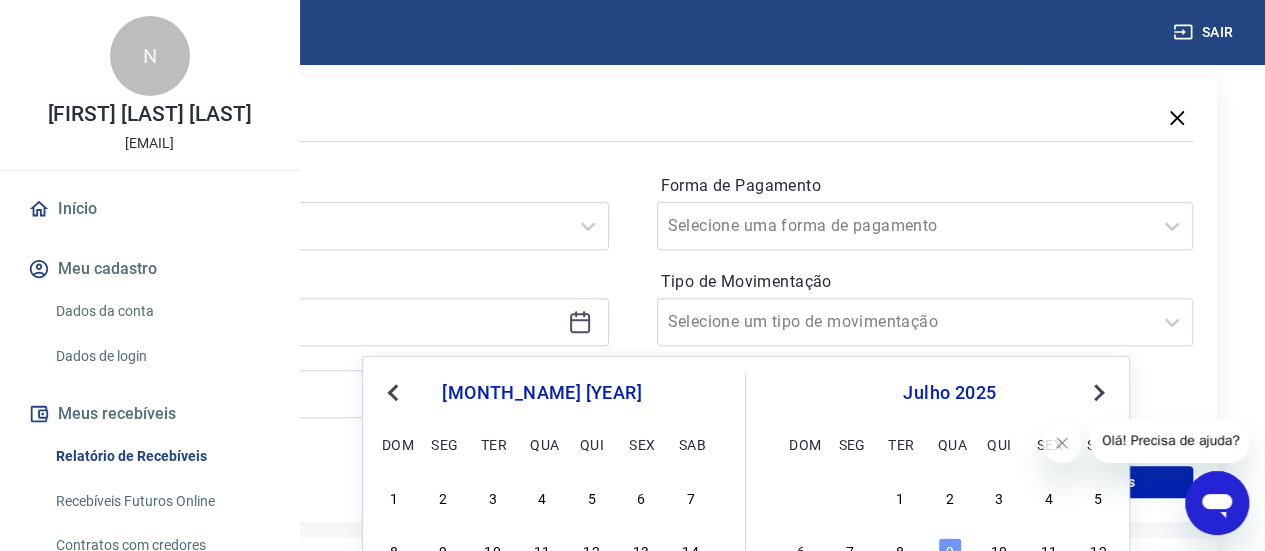 click on "Previous Month" at bounding box center (395, 391) 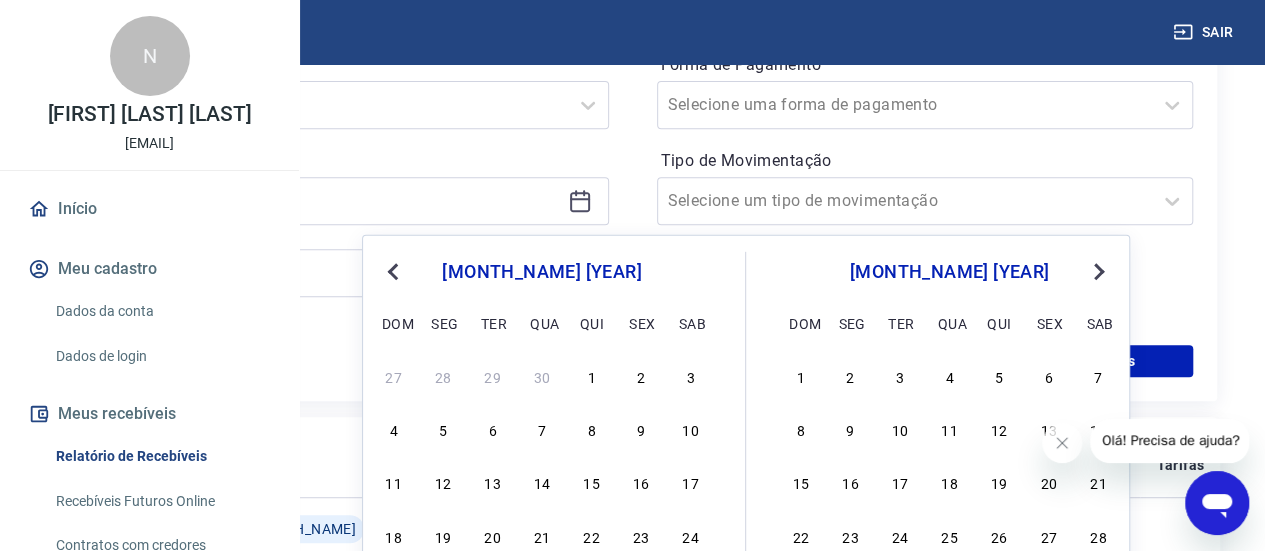 scroll, scrollTop: 365, scrollLeft: 0, axis: vertical 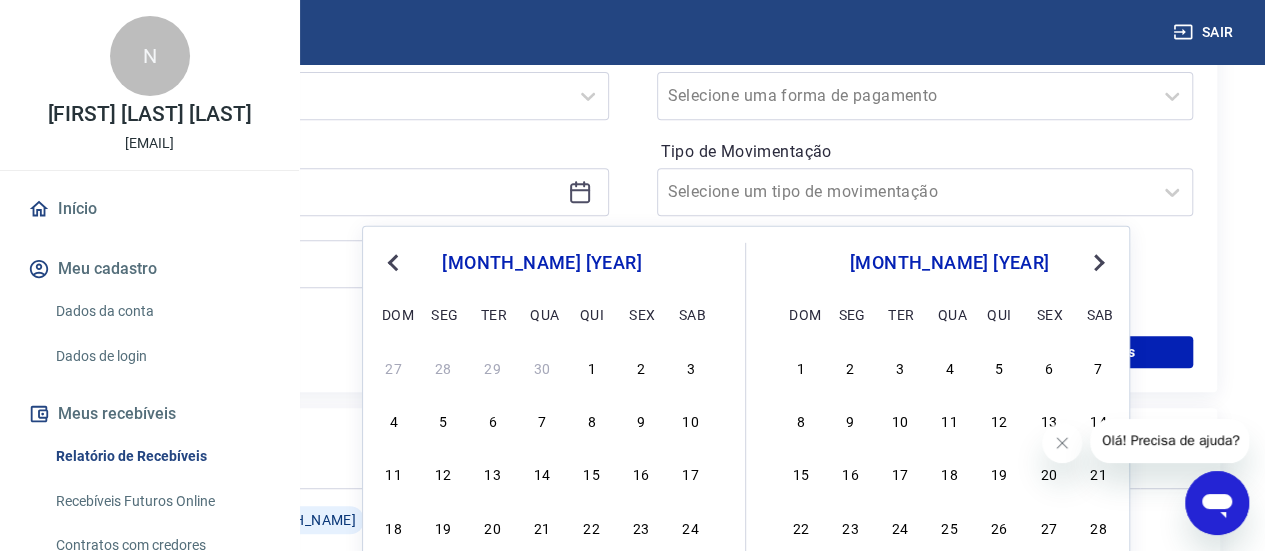 click on "Previous Month" at bounding box center [395, 261] 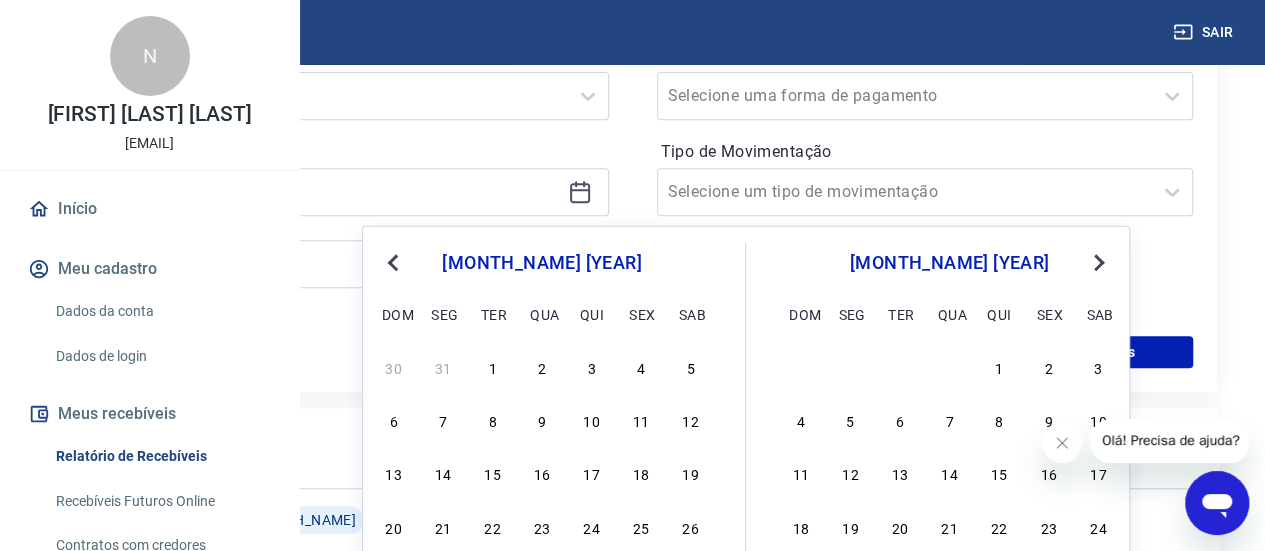 click on "Next Month" at bounding box center (1099, 263) 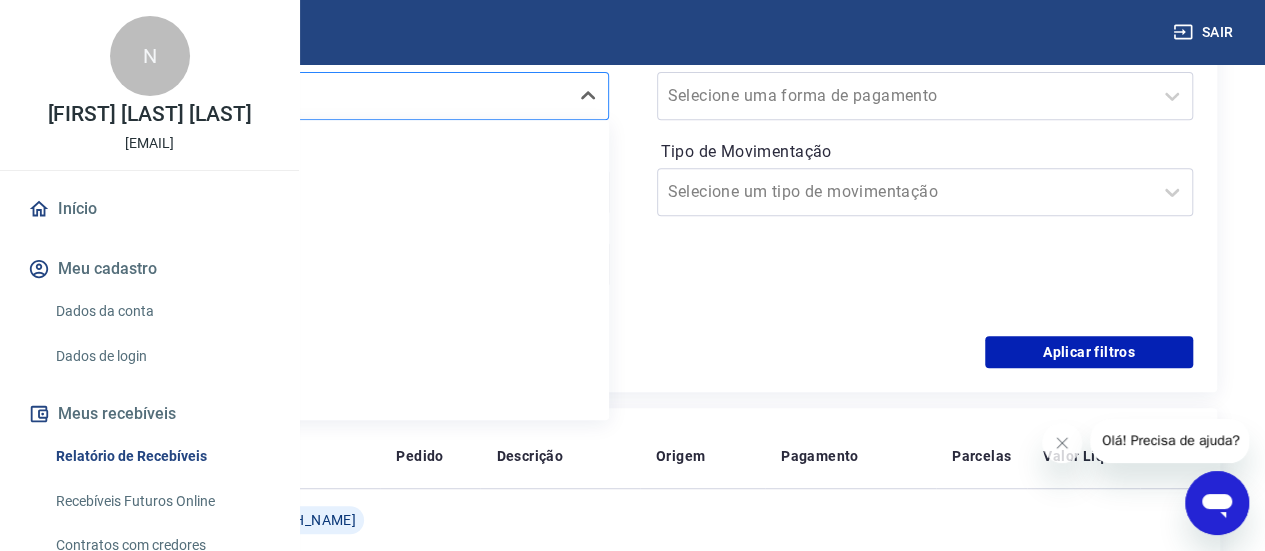 click at bounding box center (320, 96) 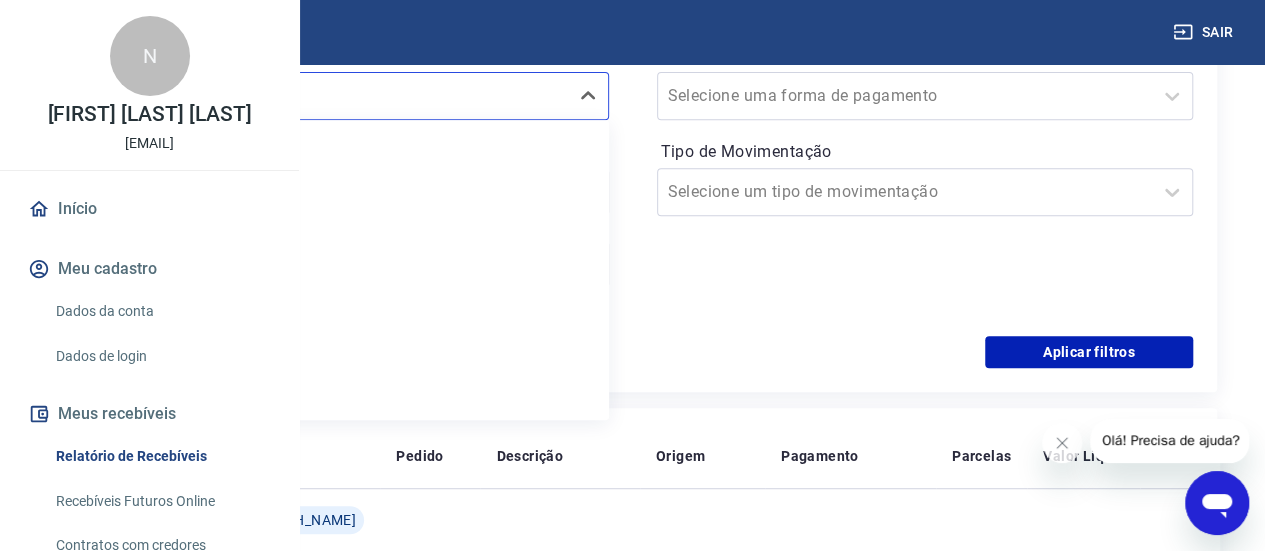 scroll, scrollTop: 44, scrollLeft: 0, axis: vertical 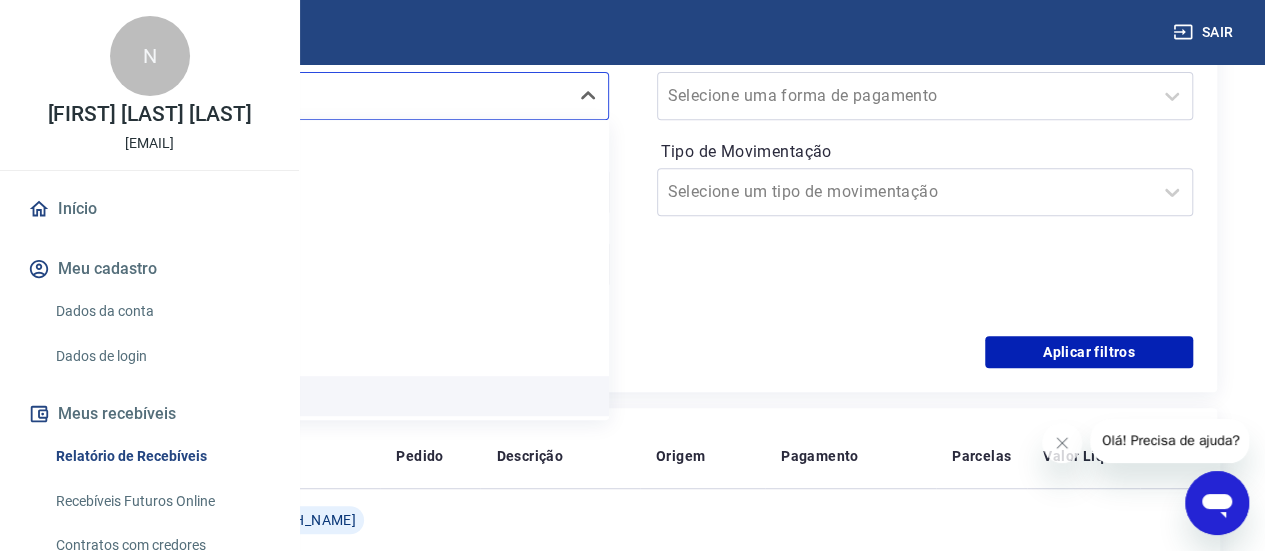 click on "Últimos 6 meses" at bounding box center [340, 396] 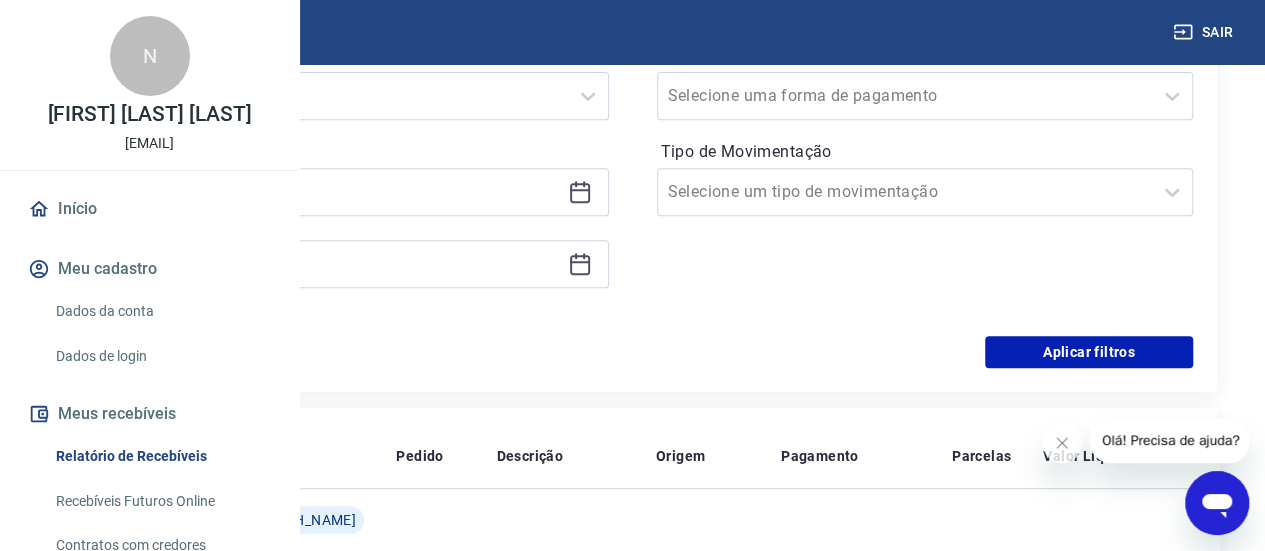 click on "Início / Meus Recebíveis / Relatório de Recebíveis Relatório de Recebíveis Saiba como funciona a programação dos recebimentos Saiba como funciona a programação dos recebimentos Filtros Exportar Filtros Período Últimos 6 meses Período personalizado Forma de Pagamento Selecione uma forma de pagamento Tipo de Movimentação Selecione um tipo de movimentação Aplicar filtros ID Pedido Descrição Origem Pagamento Parcelas Valor Líq. Tarifas [DAY_NAME], [NUMBER] [MONTH_NAME] [NUMBER] Débito referente ao saque [TRANSACTION_ID] Vindi Pagamentos Pix - [AMOUNT] [TRANSACTION_ID] [NUMBER] Crédito referente ao recebimento da transação [TRANSACTION_ID] Intermediador Pix 1/1 [AMOUNT] [TRANSACTION_ID] [NUMBER] Crédito referente ao recebimento da transação [TRANSACTION_ID] Intermediador Pix 1/1 [AMOUNT] [NUMBER] Débito referente à liquidação da UR [UR_ID] via CIP Vindi Pagamentos Visa - [AMOUNT] [NUMBER] Débito referente à liquidação da UR [UR_ID] via CIP Vindi Pagamentos Mastercard - [AMOUNT] [TRANSACTION_ID] [NUMBER] Intermediador Visa 1/2 [AMOUNT]" at bounding box center (632, 1108) 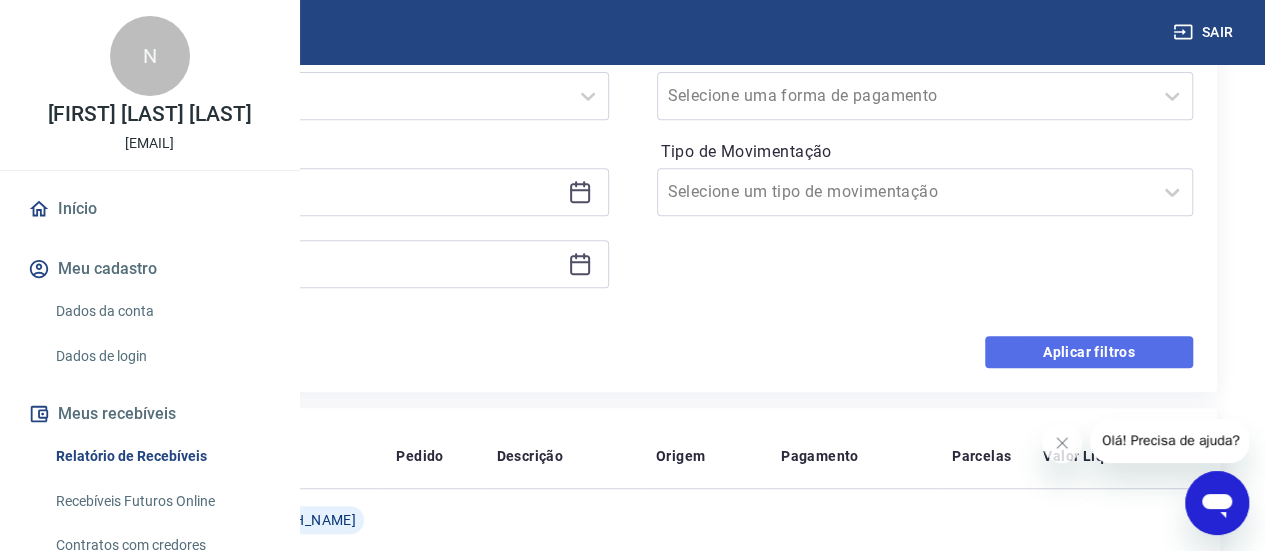 click on "Aplicar filtros" at bounding box center (1089, 352) 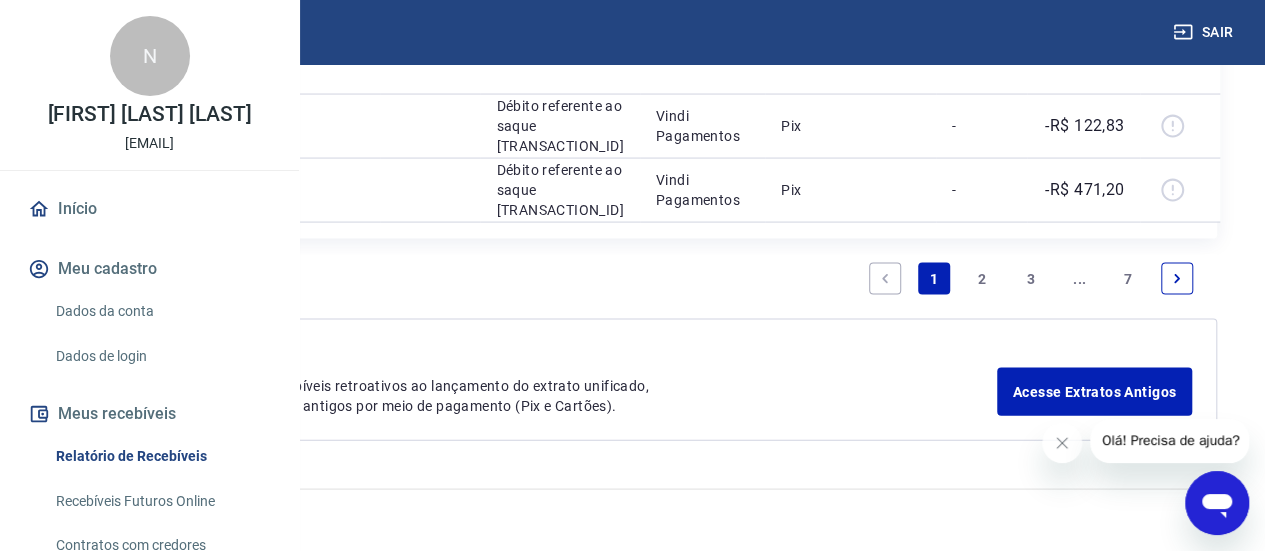 scroll, scrollTop: 2718, scrollLeft: 0, axis: vertical 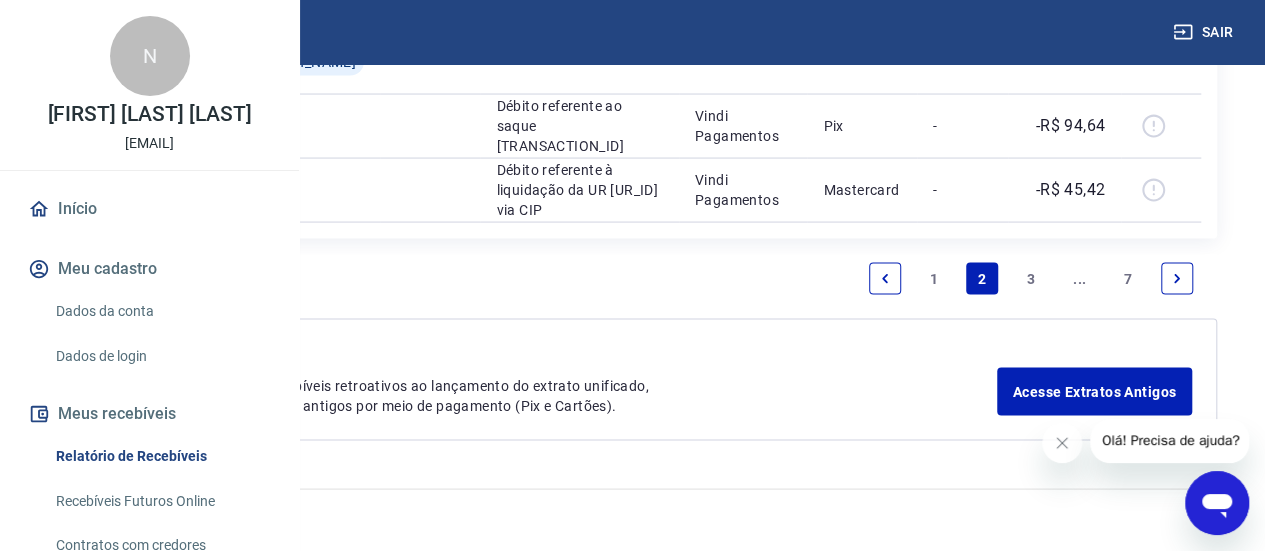 click on "7" at bounding box center (1128, 279) 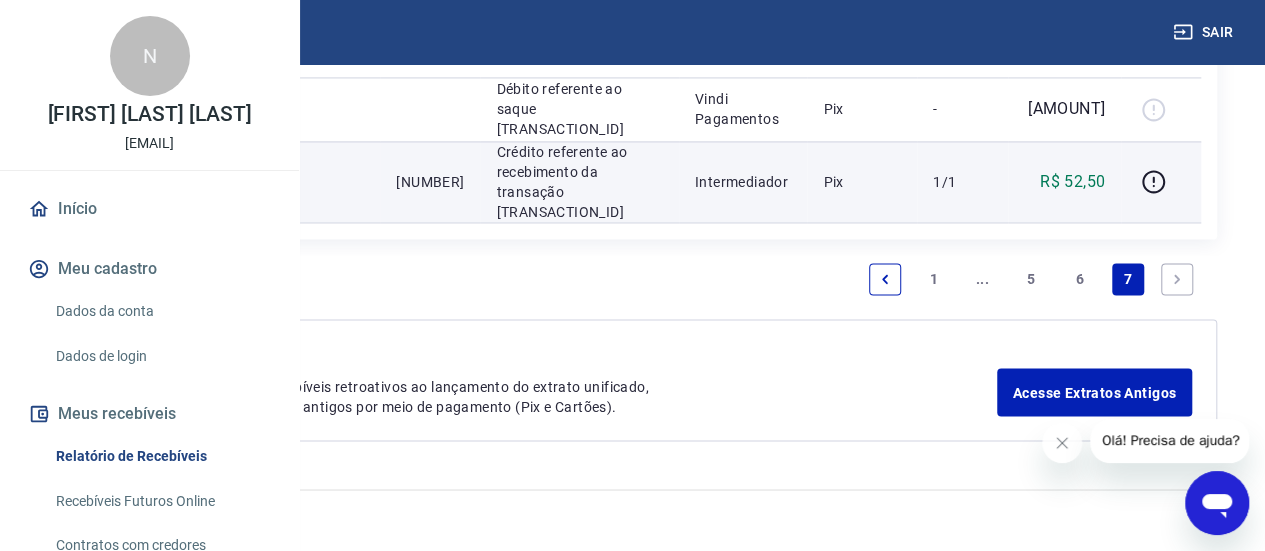 scroll, scrollTop: 1646, scrollLeft: 0, axis: vertical 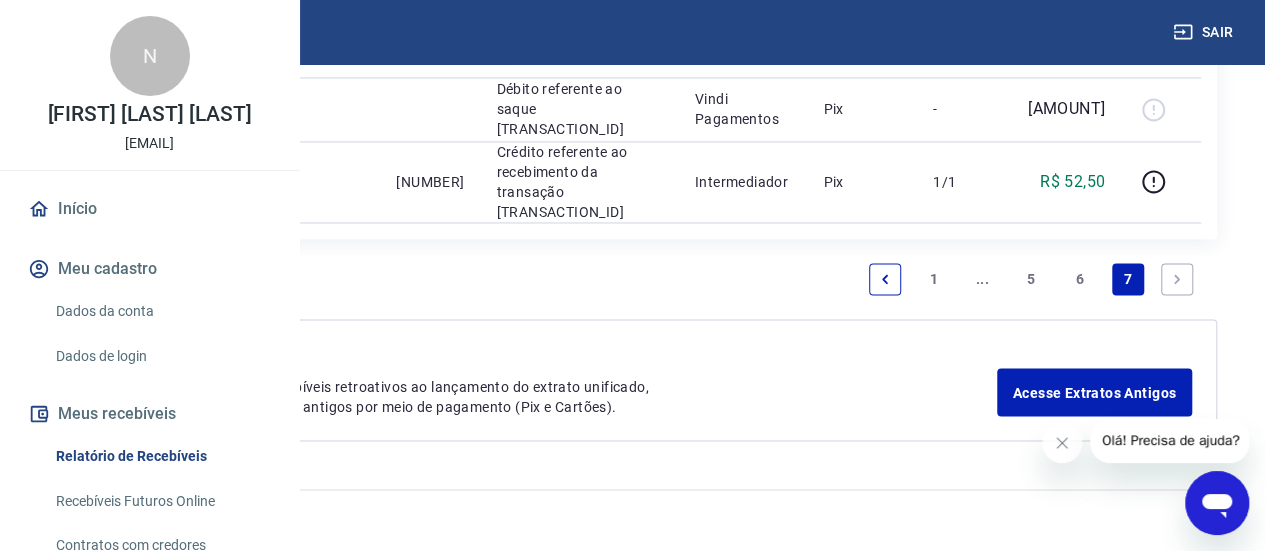 click at bounding box center [1177, 279] 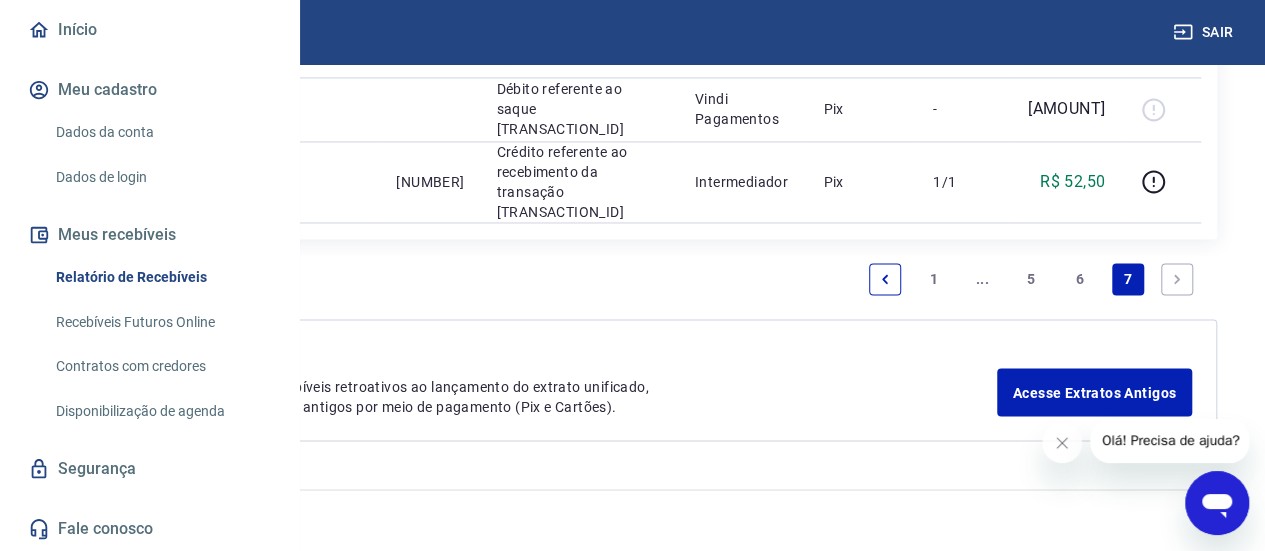 scroll, scrollTop: 263, scrollLeft: 0, axis: vertical 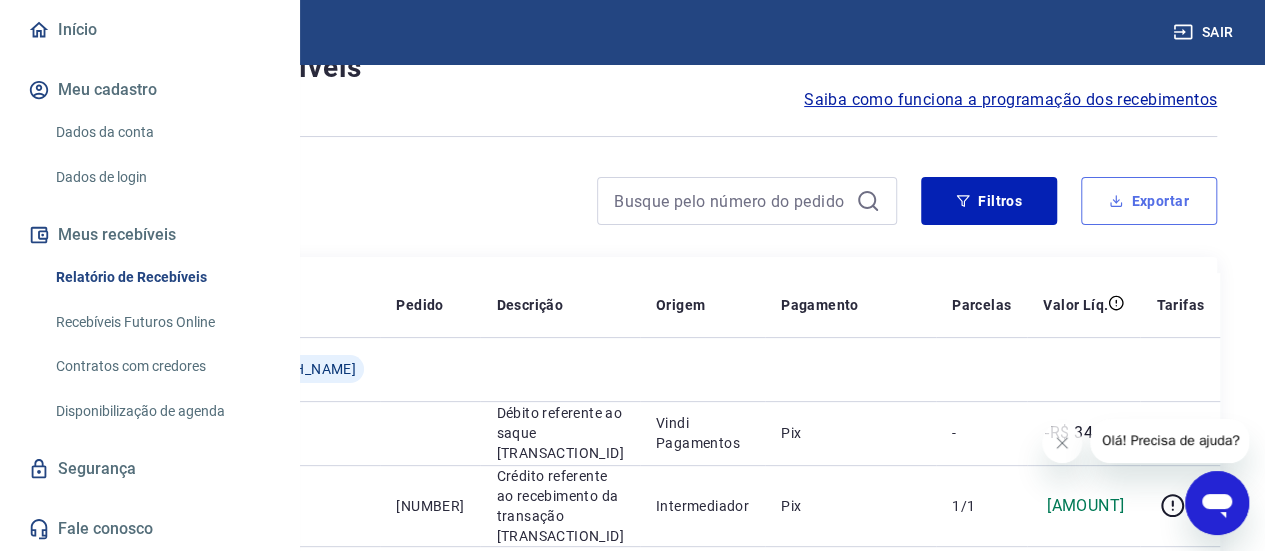 click on "Exportar" at bounding box center [1149, 201] 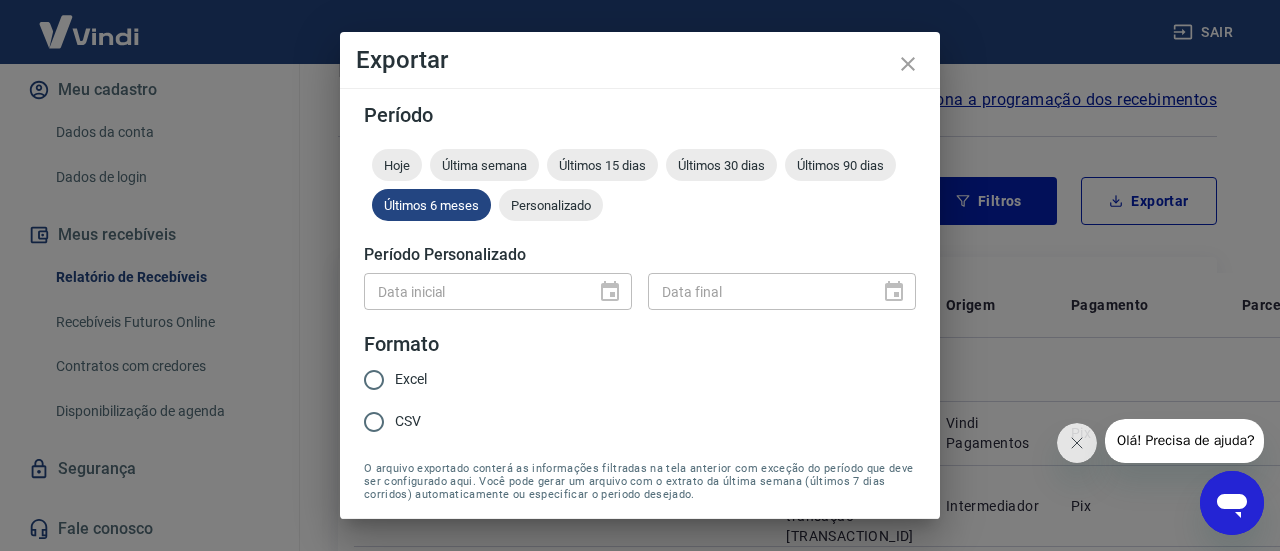 click on "Excel" at bounding box center (374, 380) 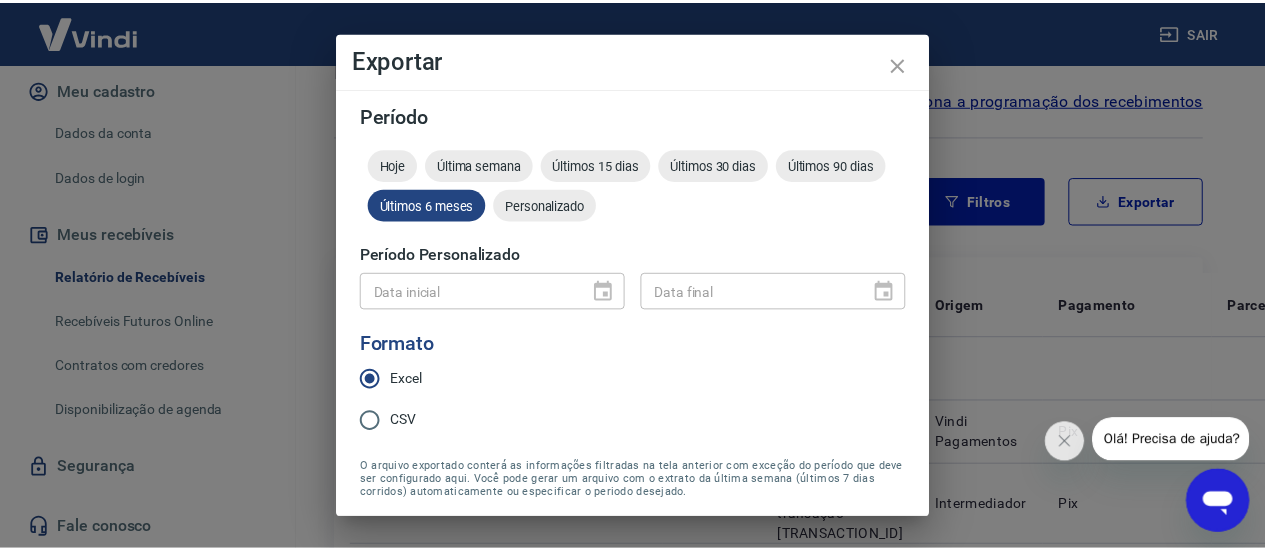 scroll, scrollTop: 72, scrollLeft: 0, axis: vertical 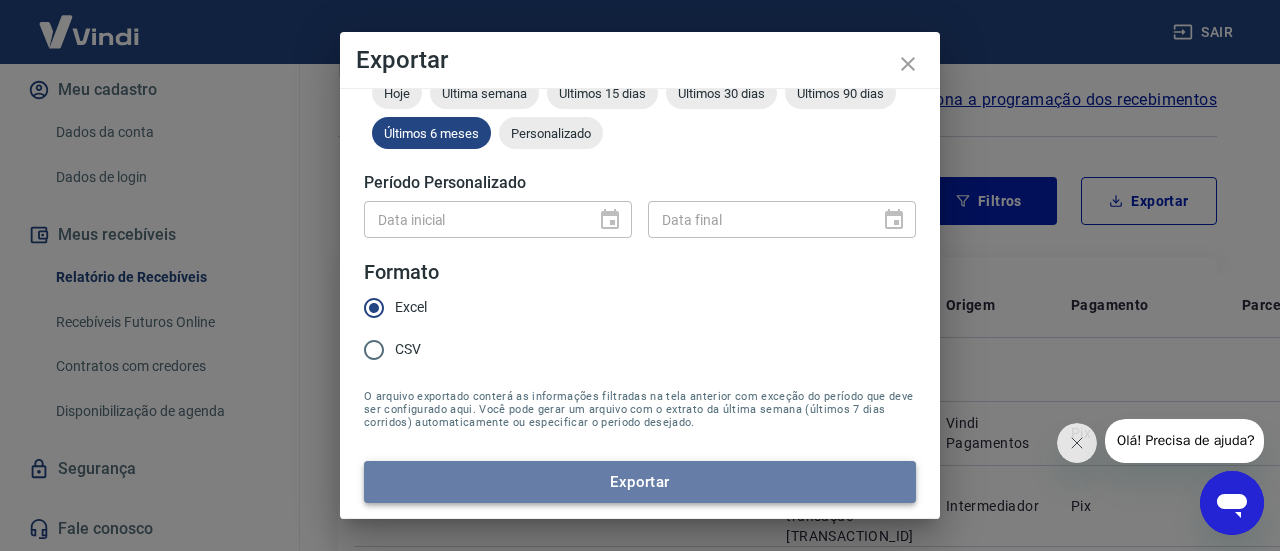 click on "Exportar" at bounding box center (640, 482) 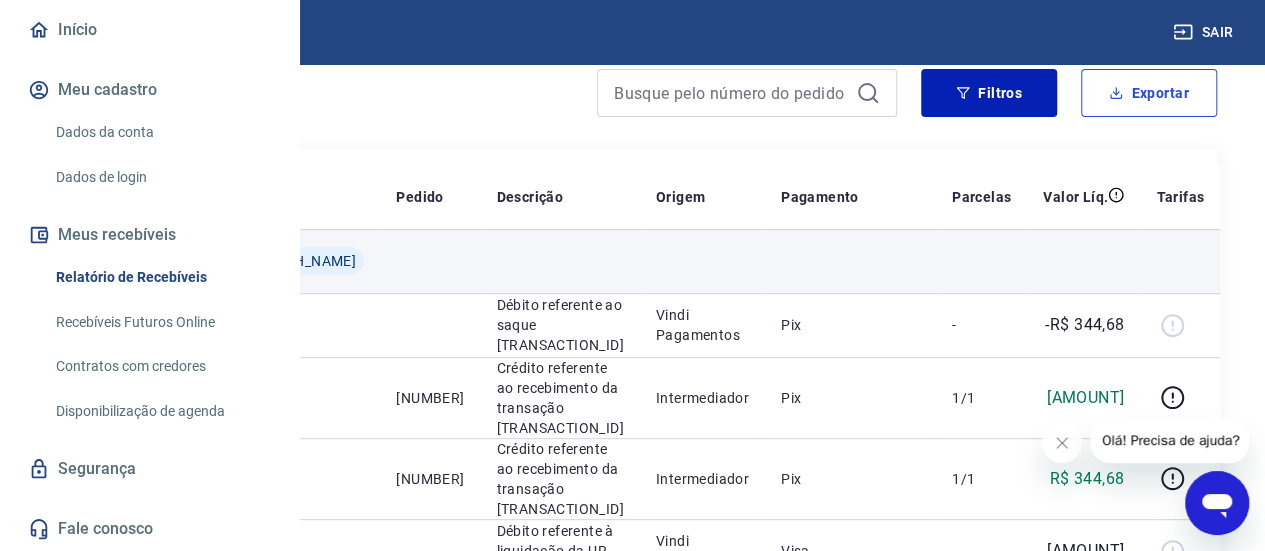 scroll, scrollTop: 182, scrollLeft: 0, axis: vertical 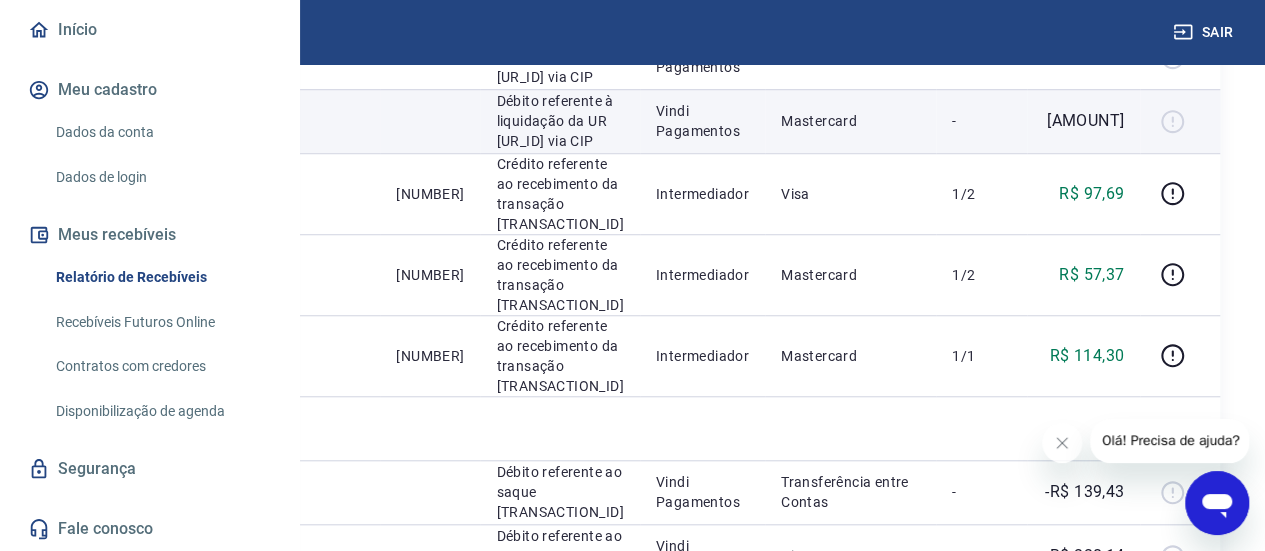 click at bounding box center (1180, 121) 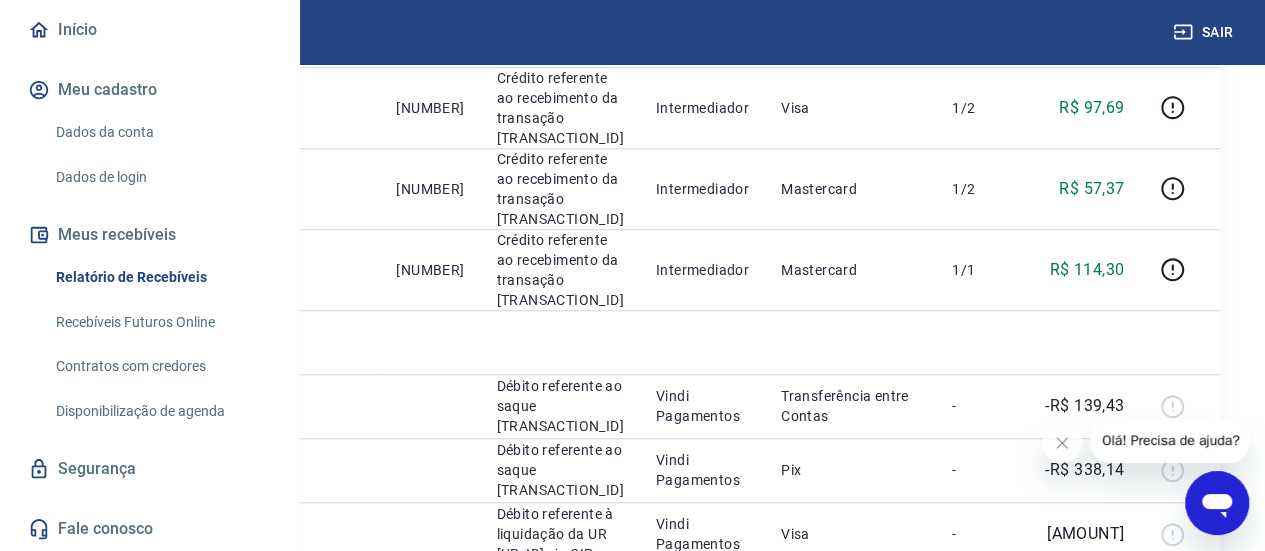 scroll, scrollTop: 758, scrollLeft: 0, axis: vertical 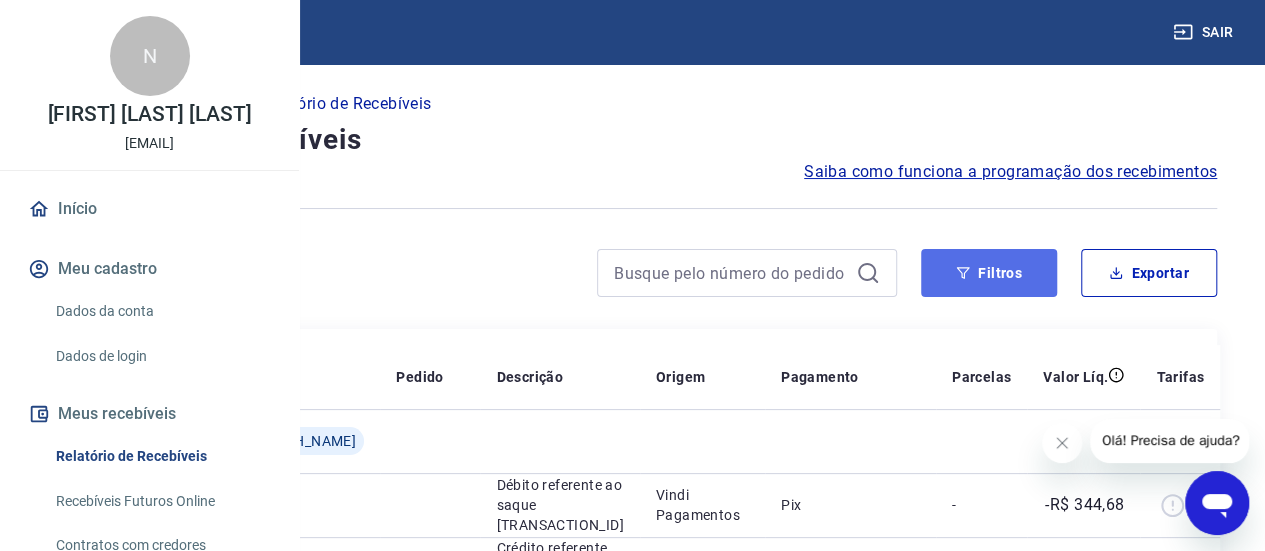 click on "Filtros" at bounding box center (989, 273) 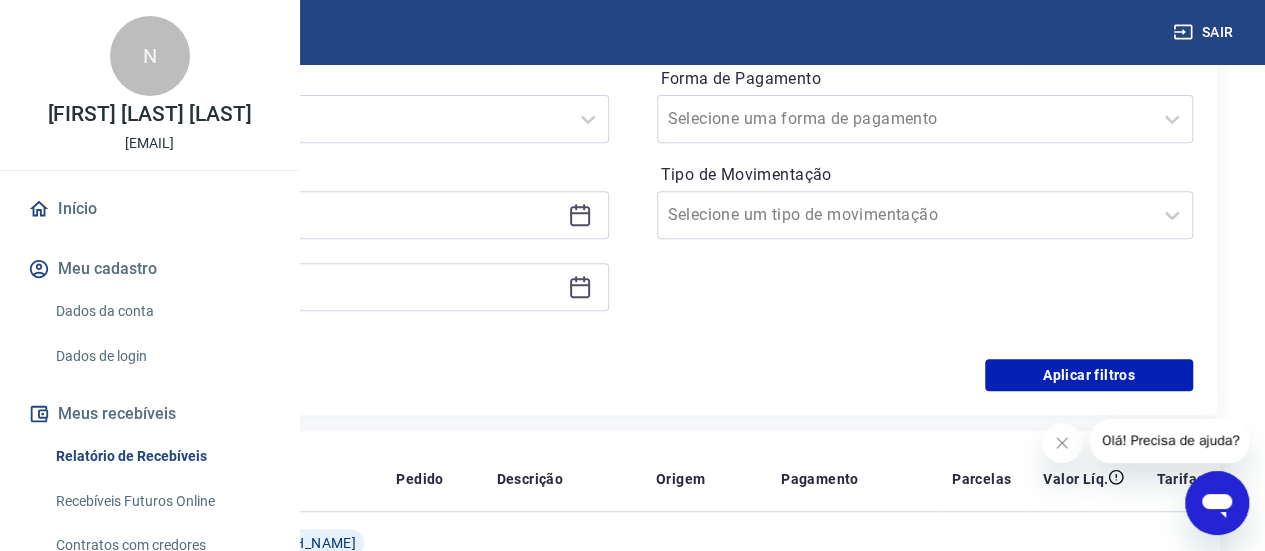 scroll, scrollTop: 178, scrollLeft: 0, axis: vertical 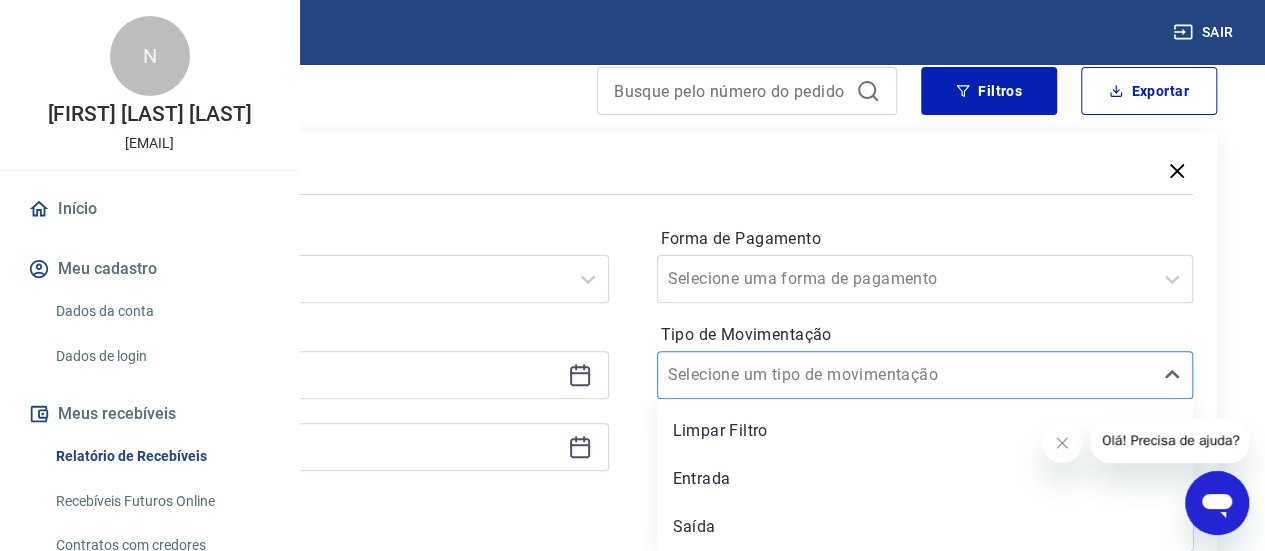 click on "Tipo de Movimentação" at bounding box center [769, 375] 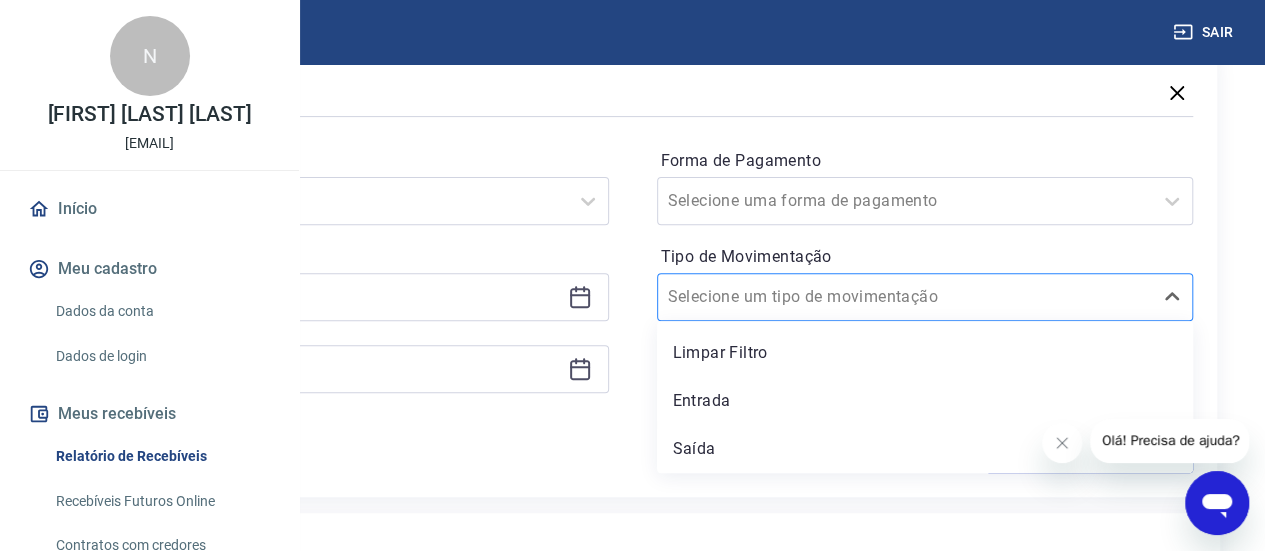 scroll, scrollTop: 254, scrollLeft: 0, axis: vertical 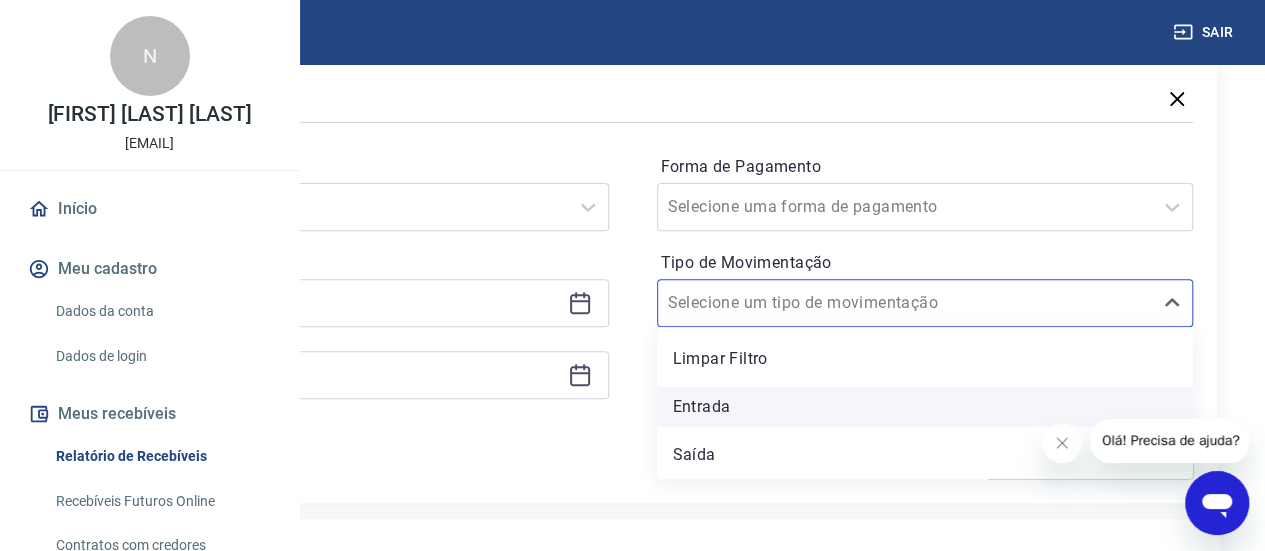 click on "Entrada" at bounding box center (925, 407) 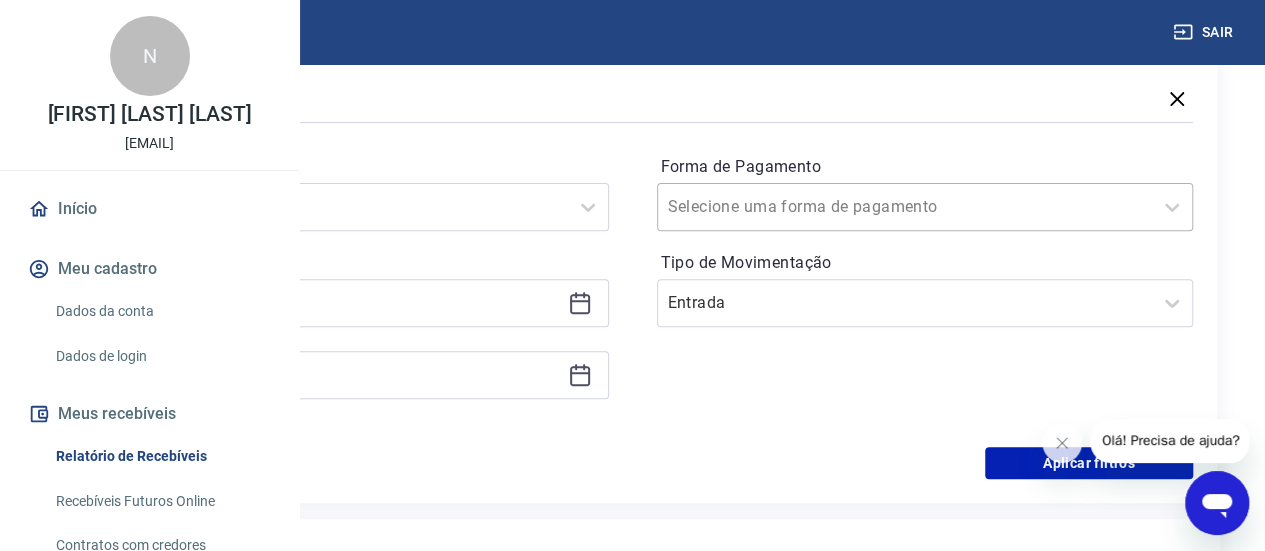 click on "Forma de Pagamento" at bounding box center (769, 207) 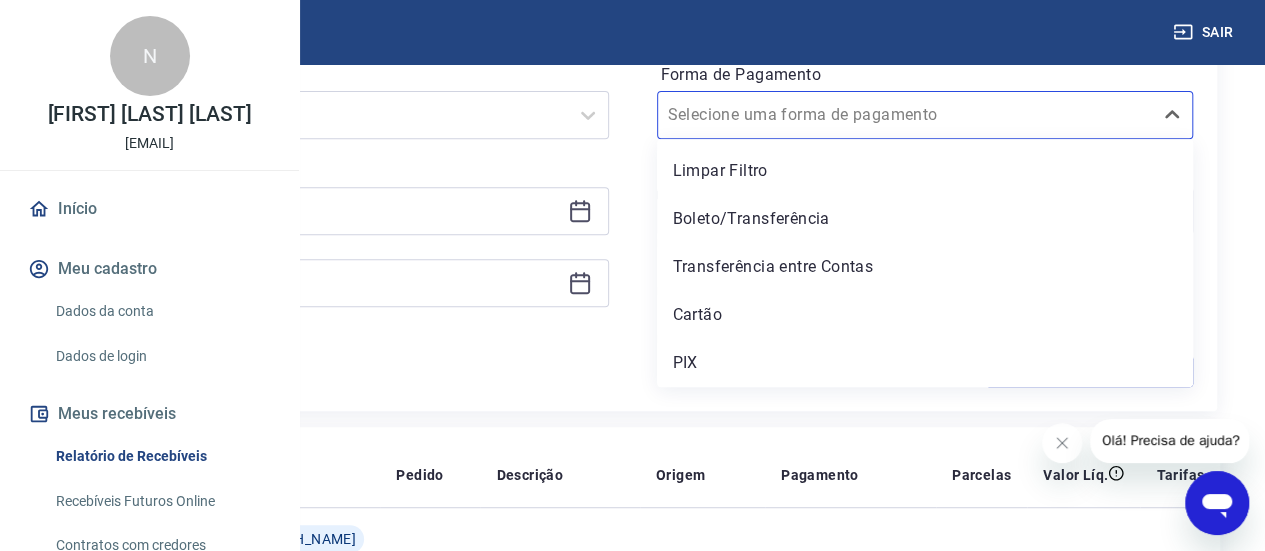 scroll, scrollTop: 348, scrollLeft: 0, axis: vertical 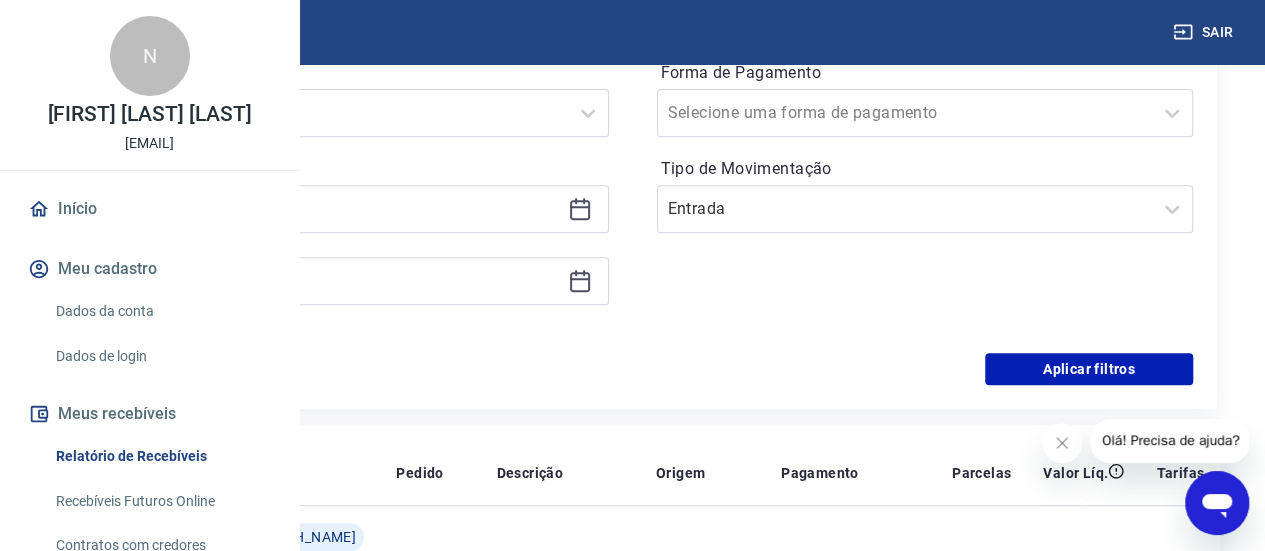 click on "Filtros Período Últimos 6 meses Período personalizado Forma de Pagamento Selecione uma forma de pagamento Tipo de Movimentação Entrada Aplicar filtros" at bounding box center [632, 187] 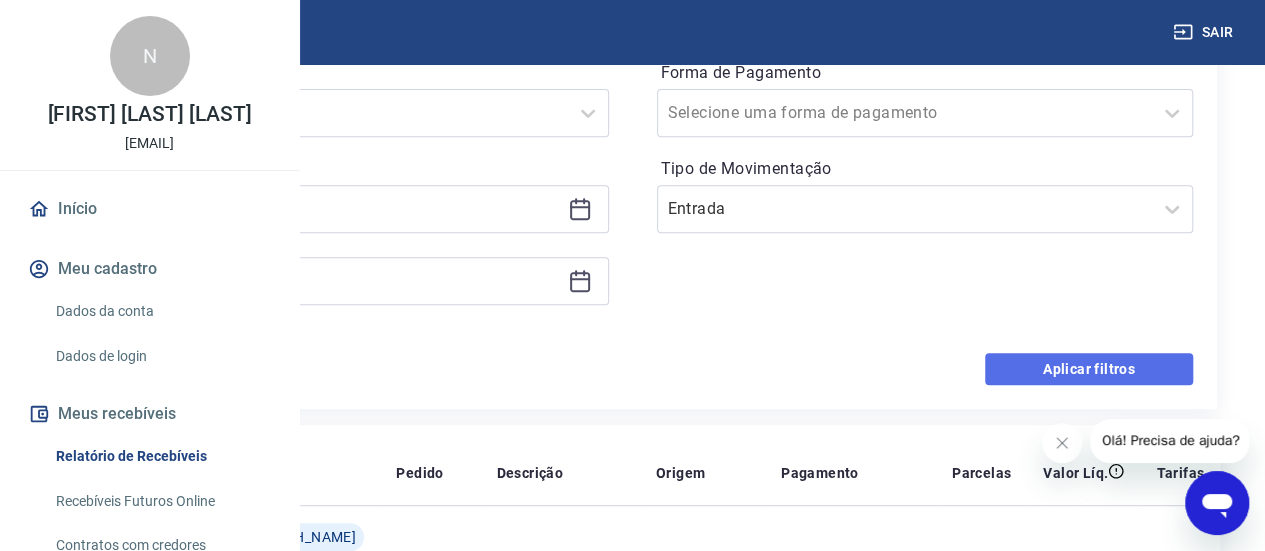 click on "Aplicar filtros" at bounding box center (1089, 369) 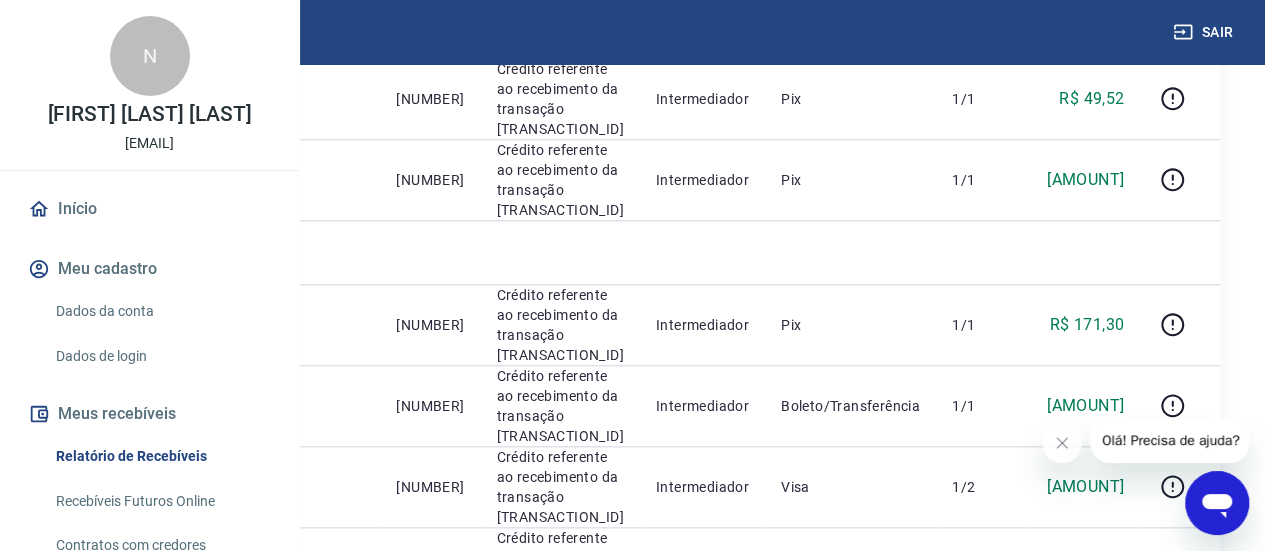 scroll, scrollTop: 0, scrollLeft: 0, axis: both 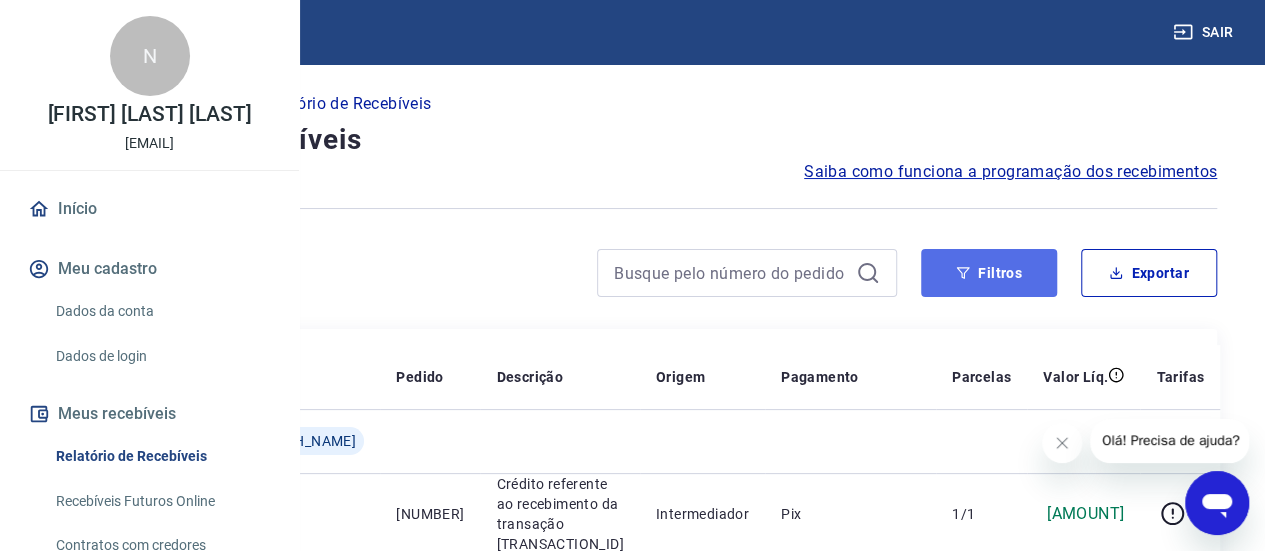 click on "Filtros" at bounding box center (989, 273) 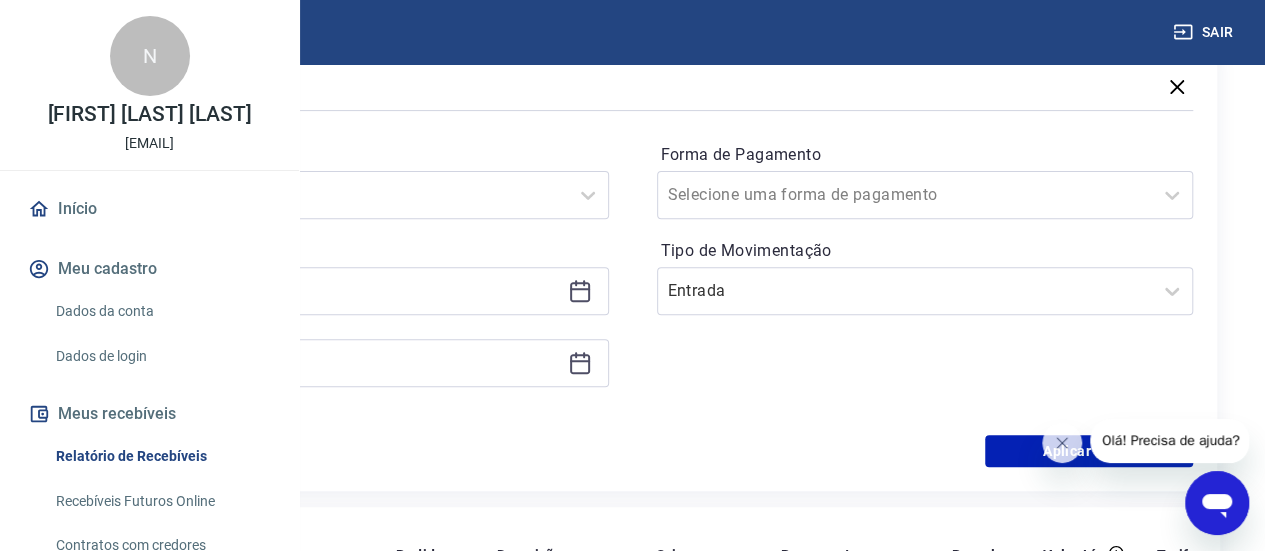 scroll, scrollTop: 269, scrollLeft: 0, axis: vertical 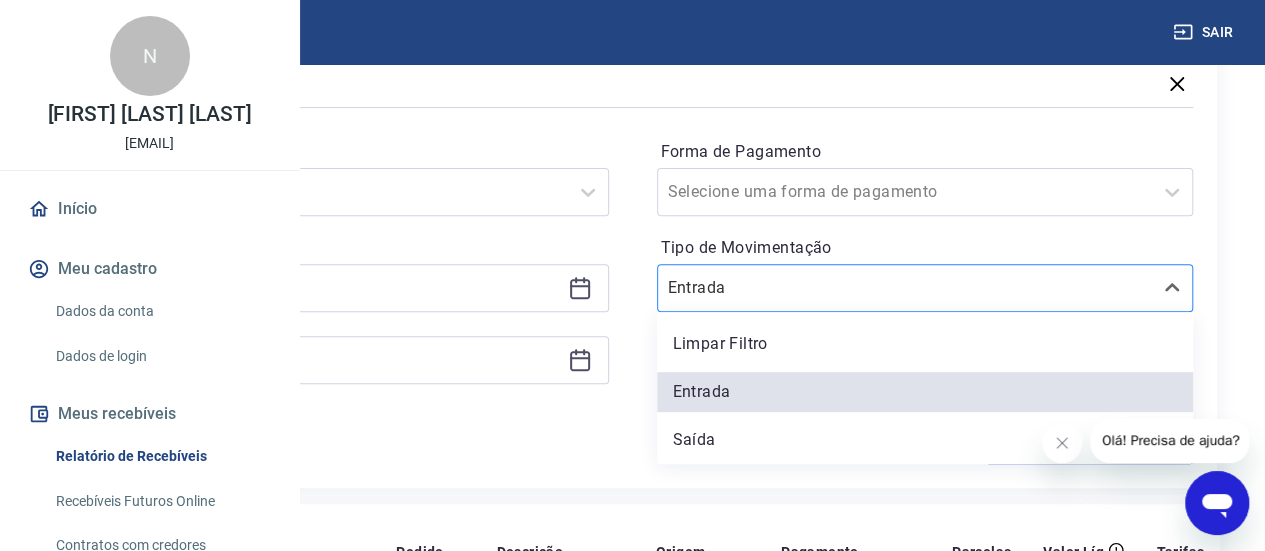 click at bounding box center [905, 288] 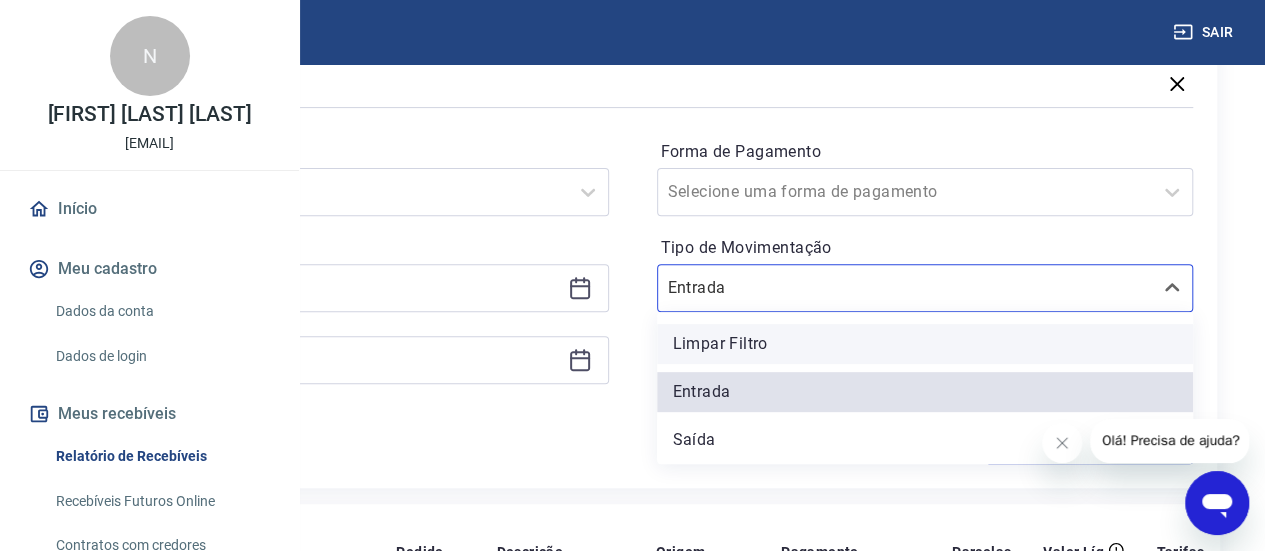 click on "Limpar Filtro" at bounding box center (925, 344) 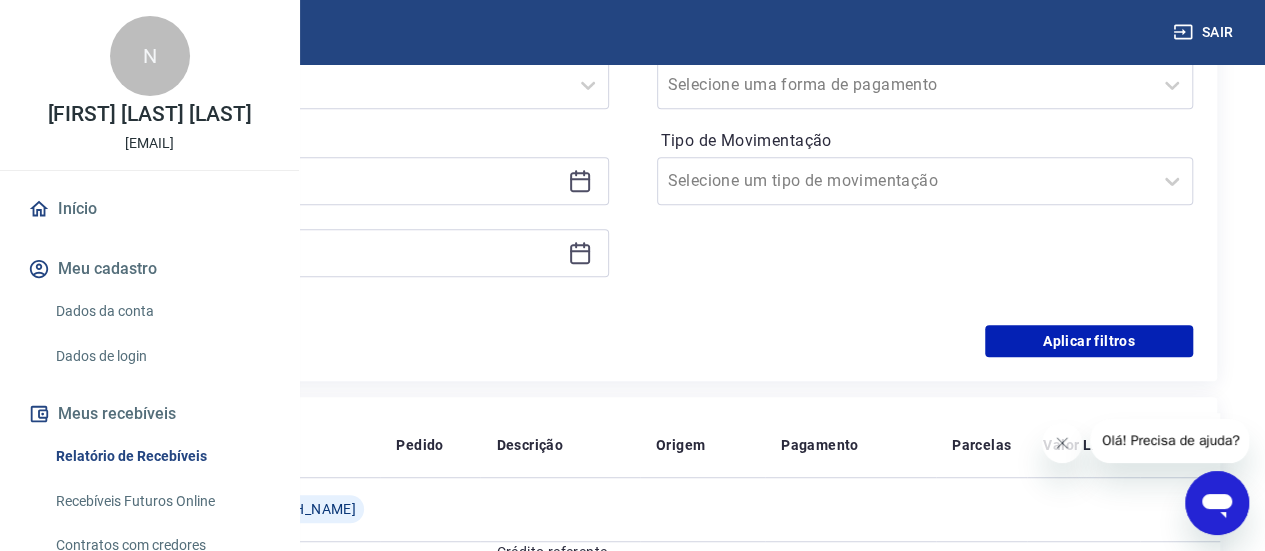 scroll, scrollTop: 385, scrollLeft: 0, axis: vertical 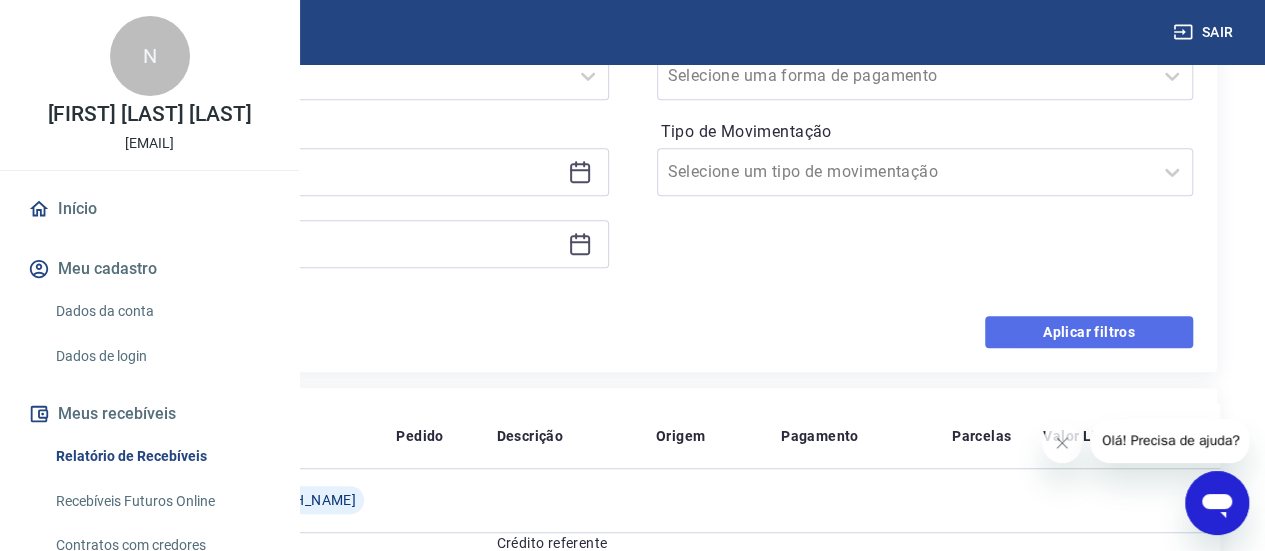 click on "Aplicar filtros" at bounding box center (1089, 332) 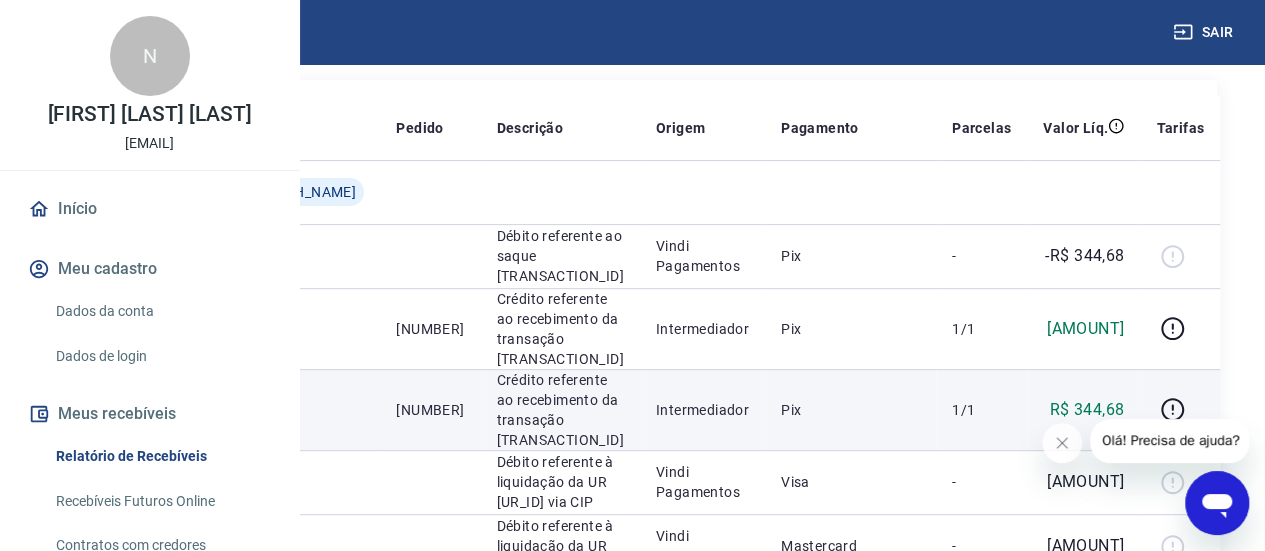 scroll, scrollTop: 252, scrollLeft: 0, axis: vertical 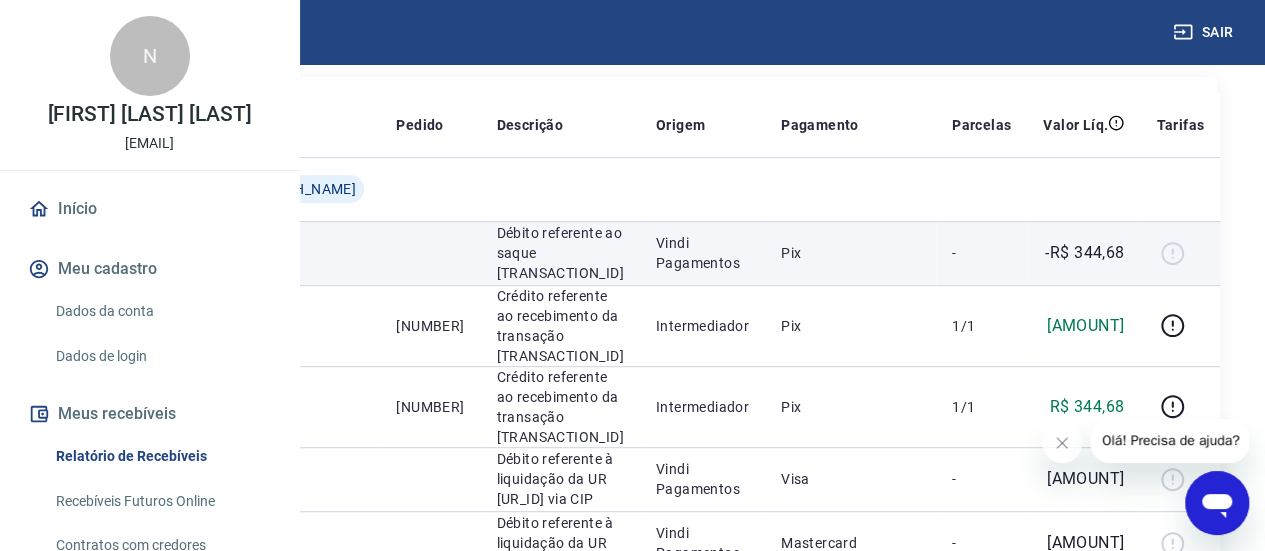 click on "Pix" at bounding box center [850, 253] 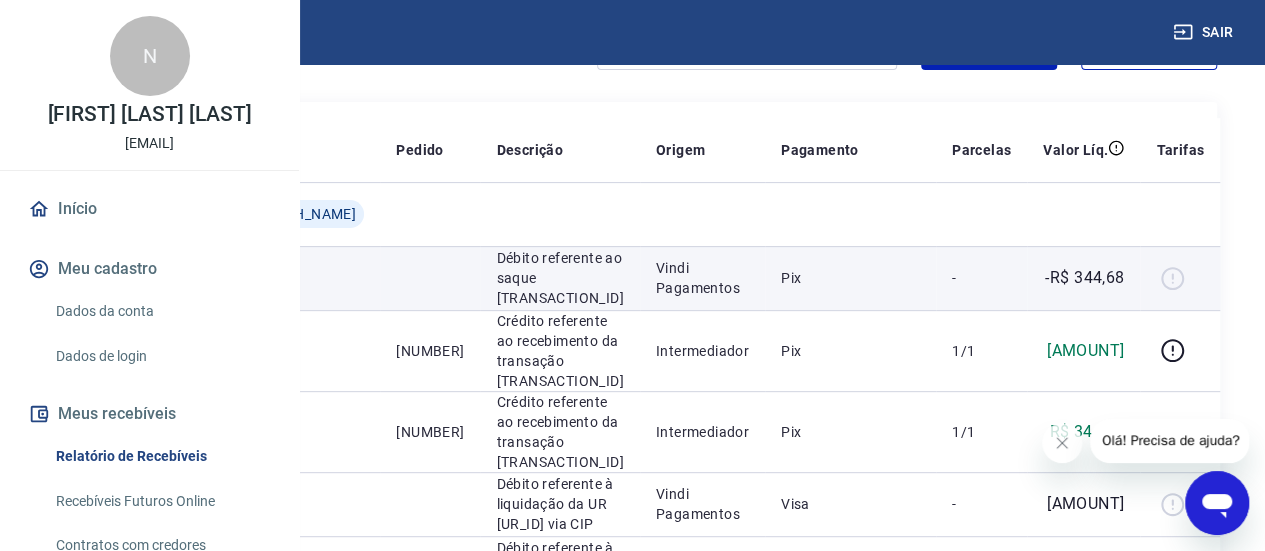 scroll, scrollTop: 0, scrollLeft: 0, axis: both 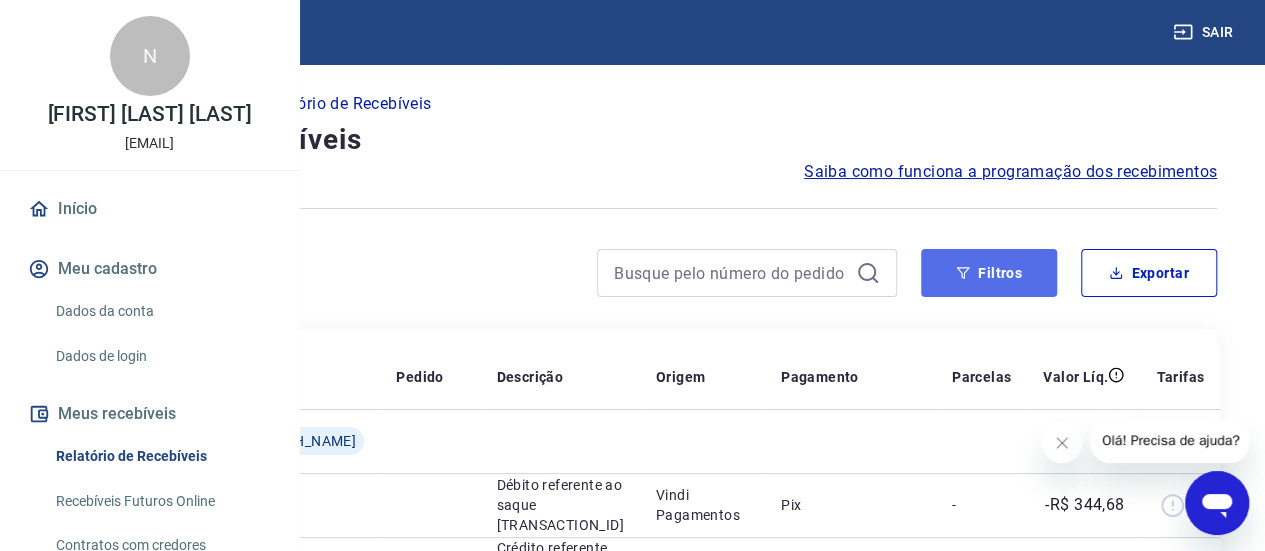 click on "Filtros" at bounding box center [989, 273] 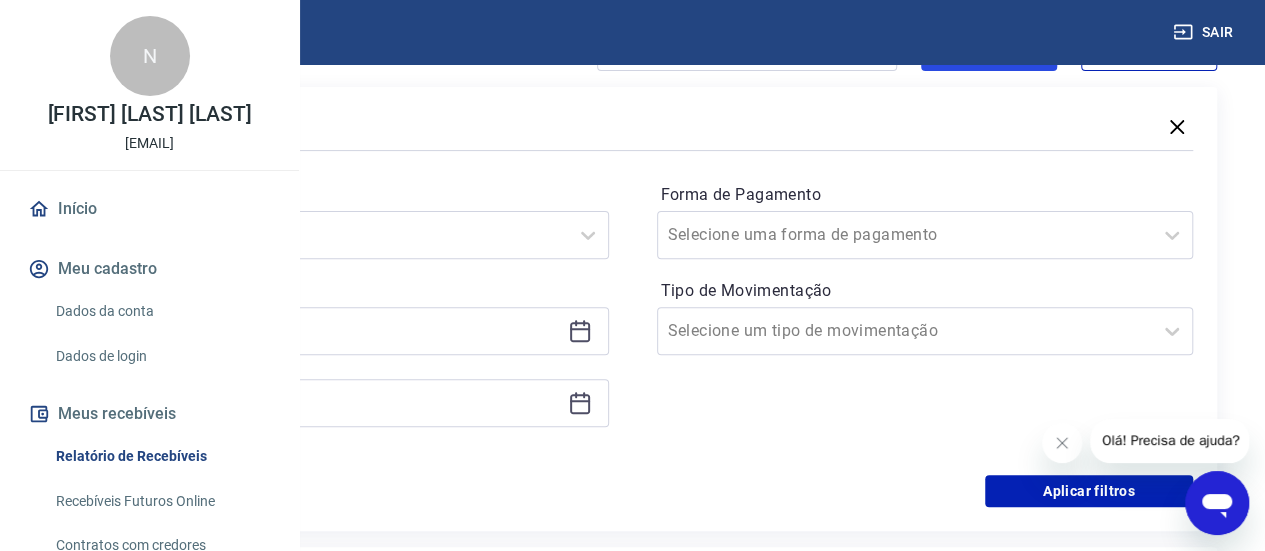 scroll, scrollTop: 228, scrollLeft: 0, axis: vertical 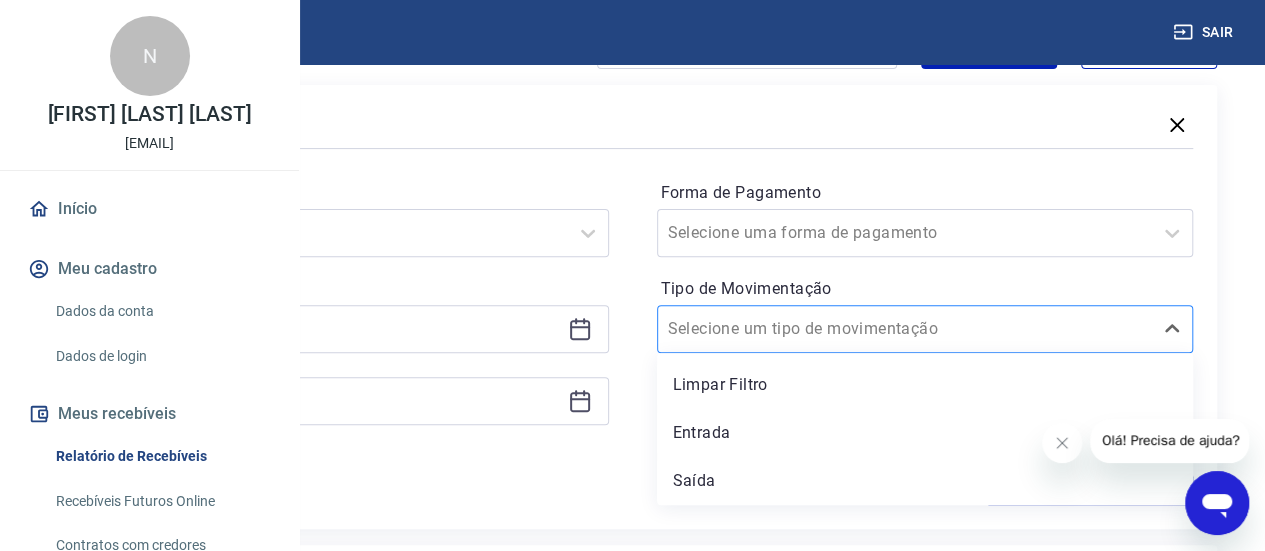 click on "Tipo de Movimentação" at bounding box center (769, 329) 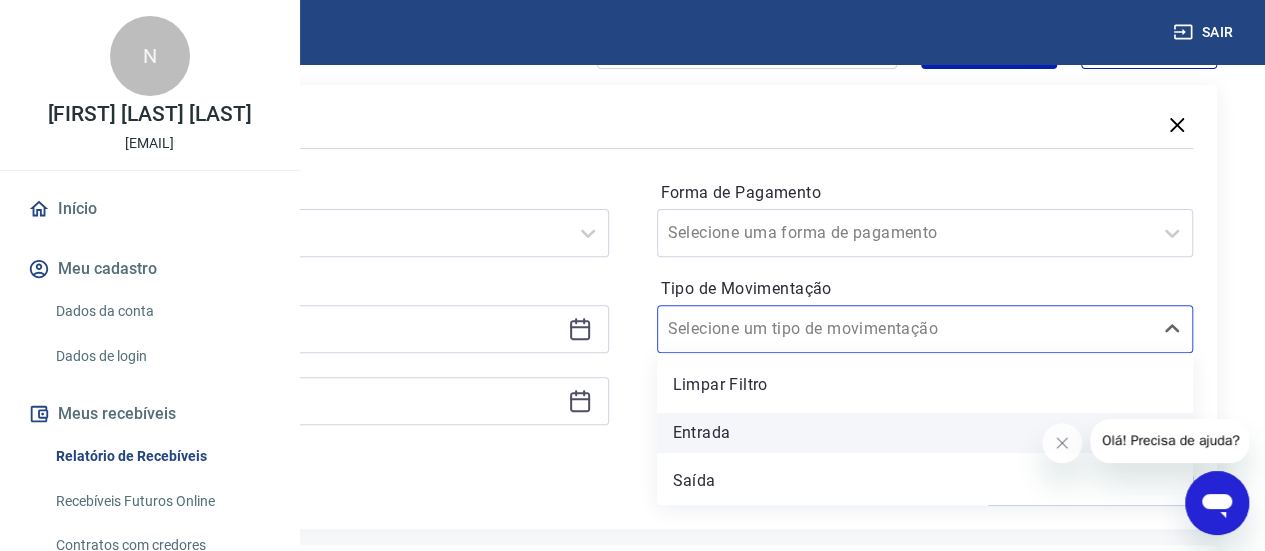 click on "Entrada" at bounding box center [925, 433] 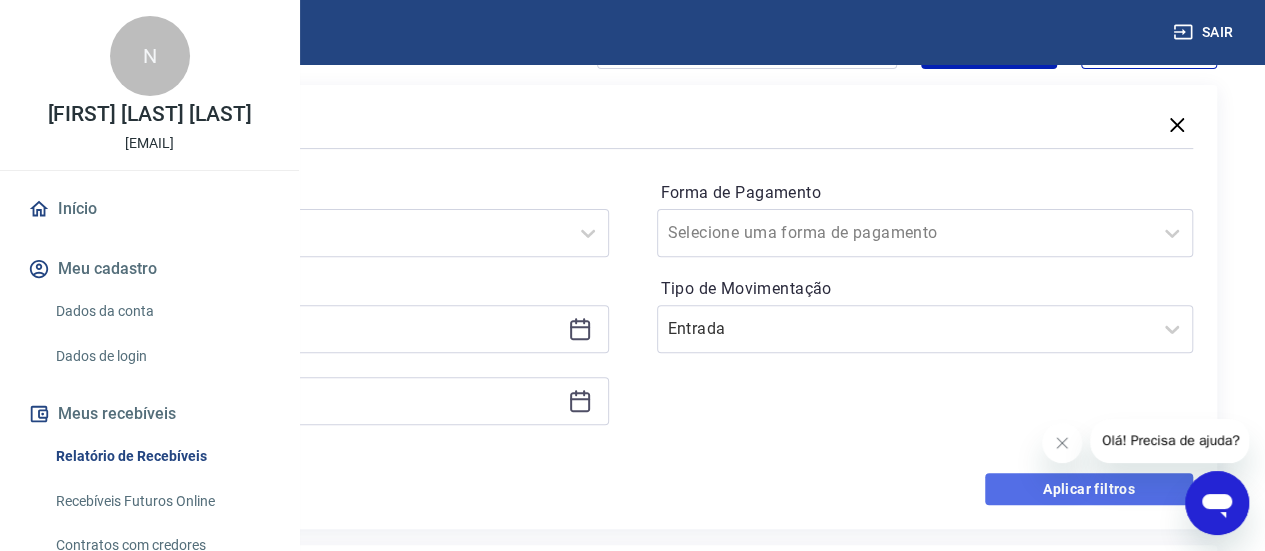 click on "Aplicar filtros" at bounding box center (1089, 489) 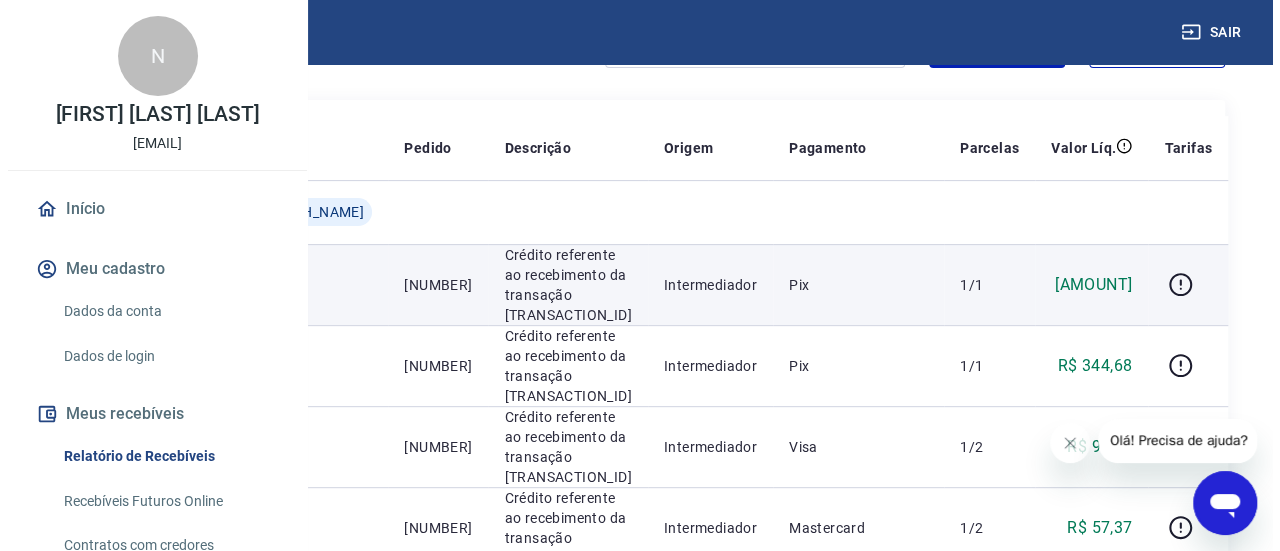scroll, scrollTop: 0, scrollLeft: 0, axis: both 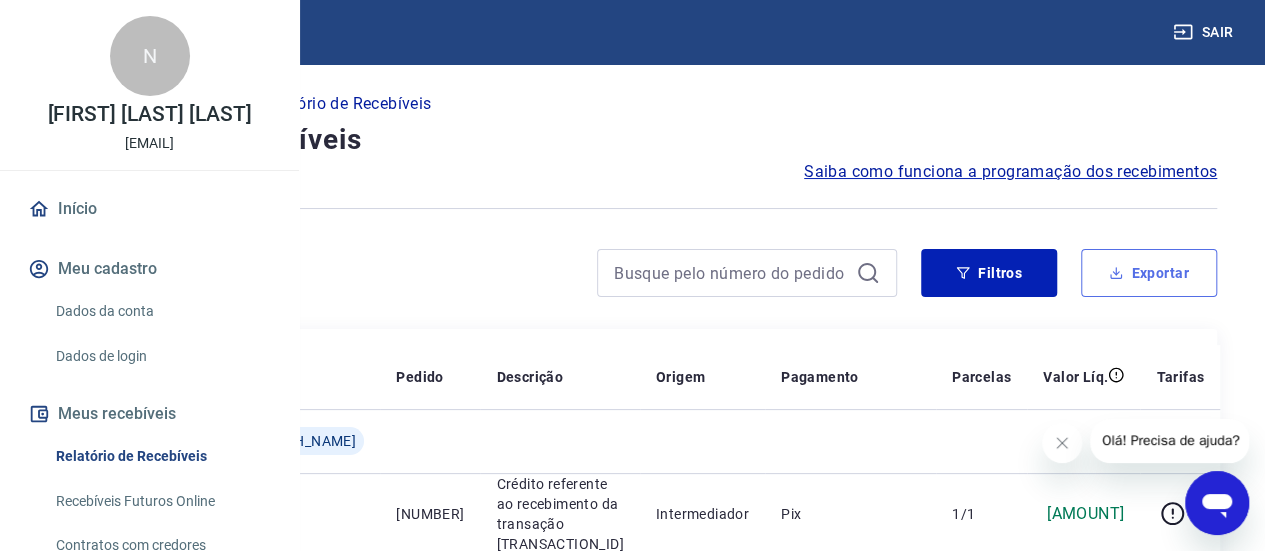 click on "Exportar" at bounding box center [1149, 273] 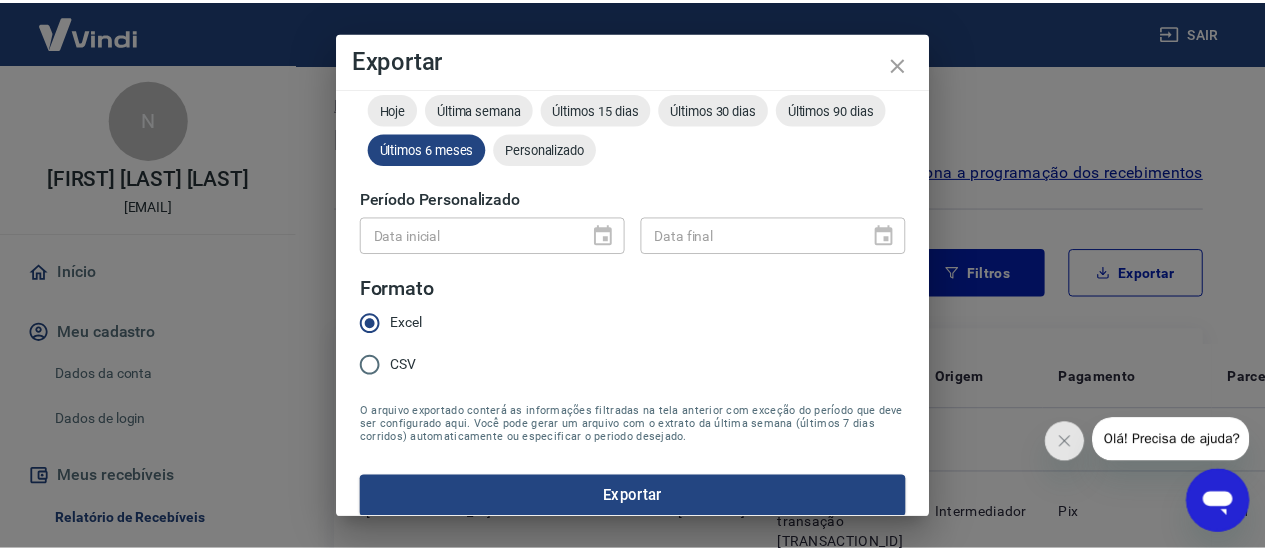 scroll, scrollTop: 72, scrollLeft: 0, axis: vertical 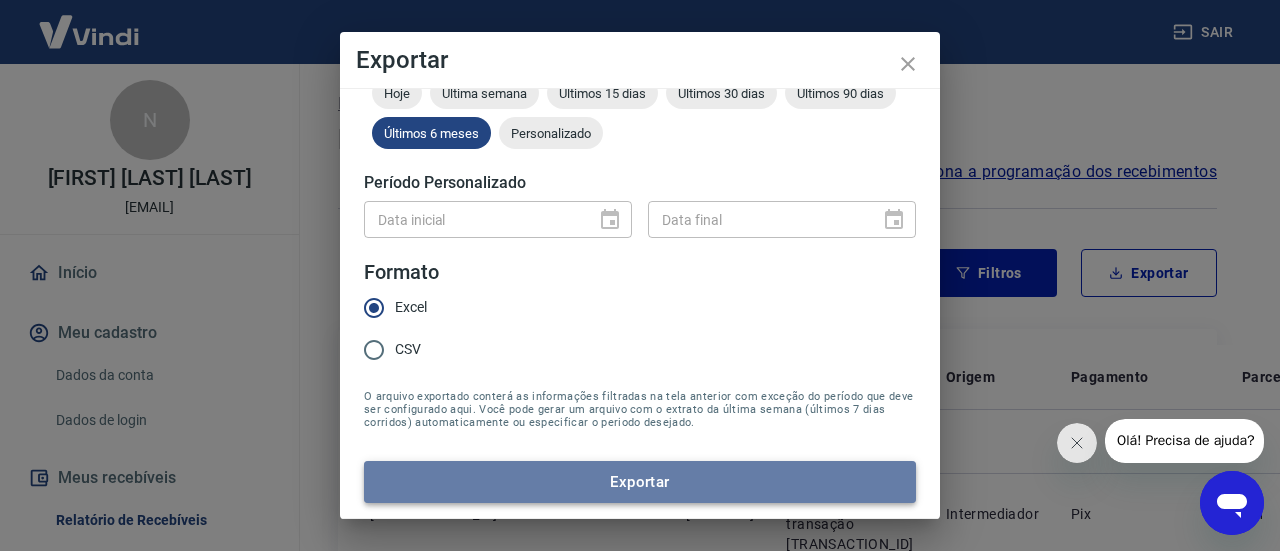 click on "Exportar" at bounding box center (640, 482) 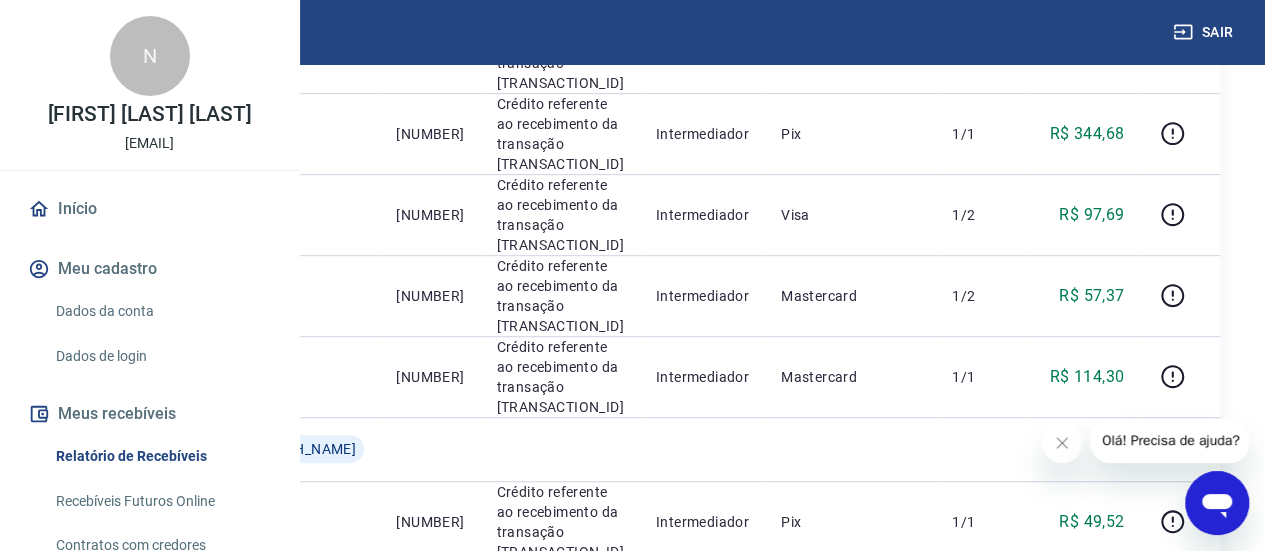 scroll, scrollTop: 0, scrollLeft: 0, axis: both 